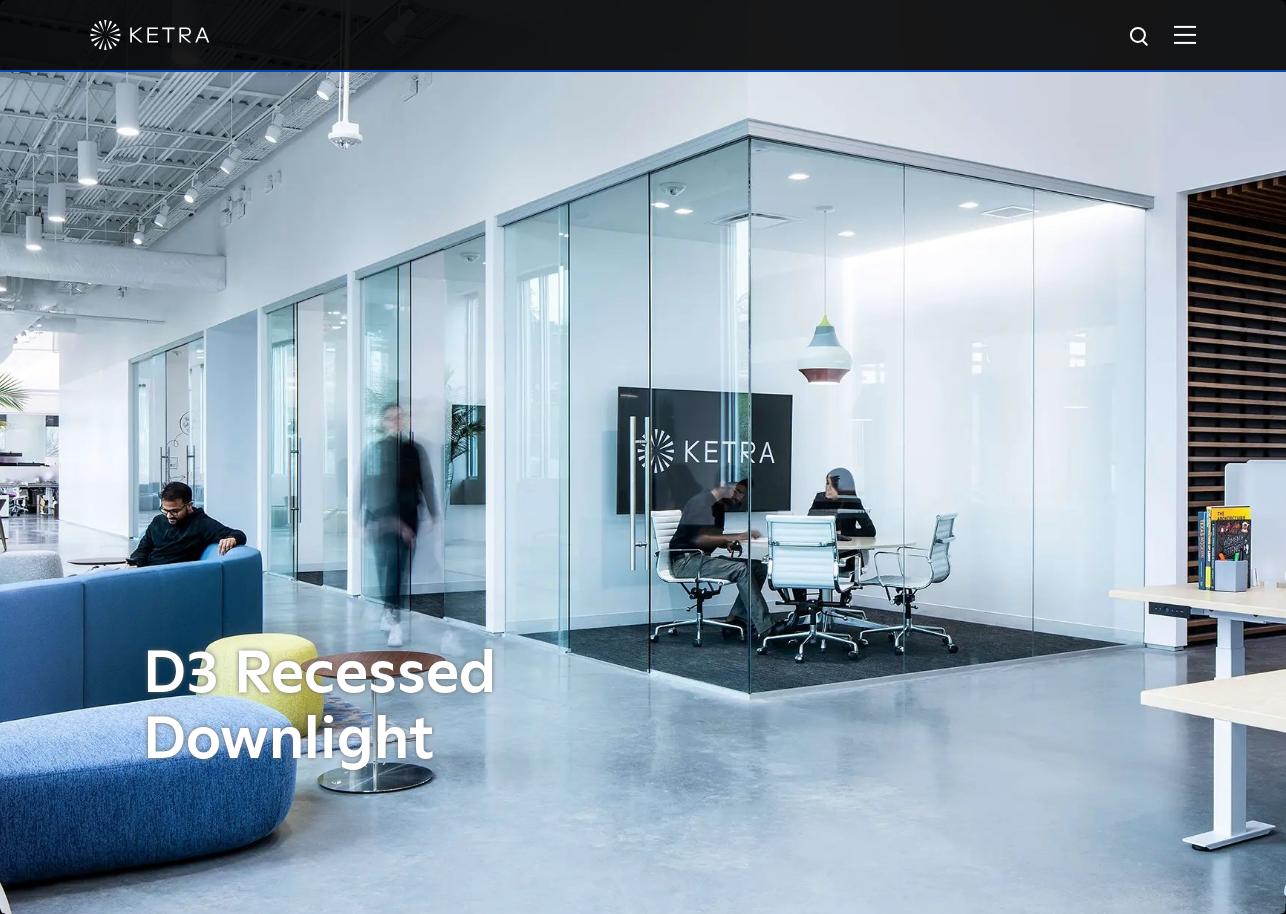 scroll, scrollTop: 377, scrollLeft: 0, axis: vertical 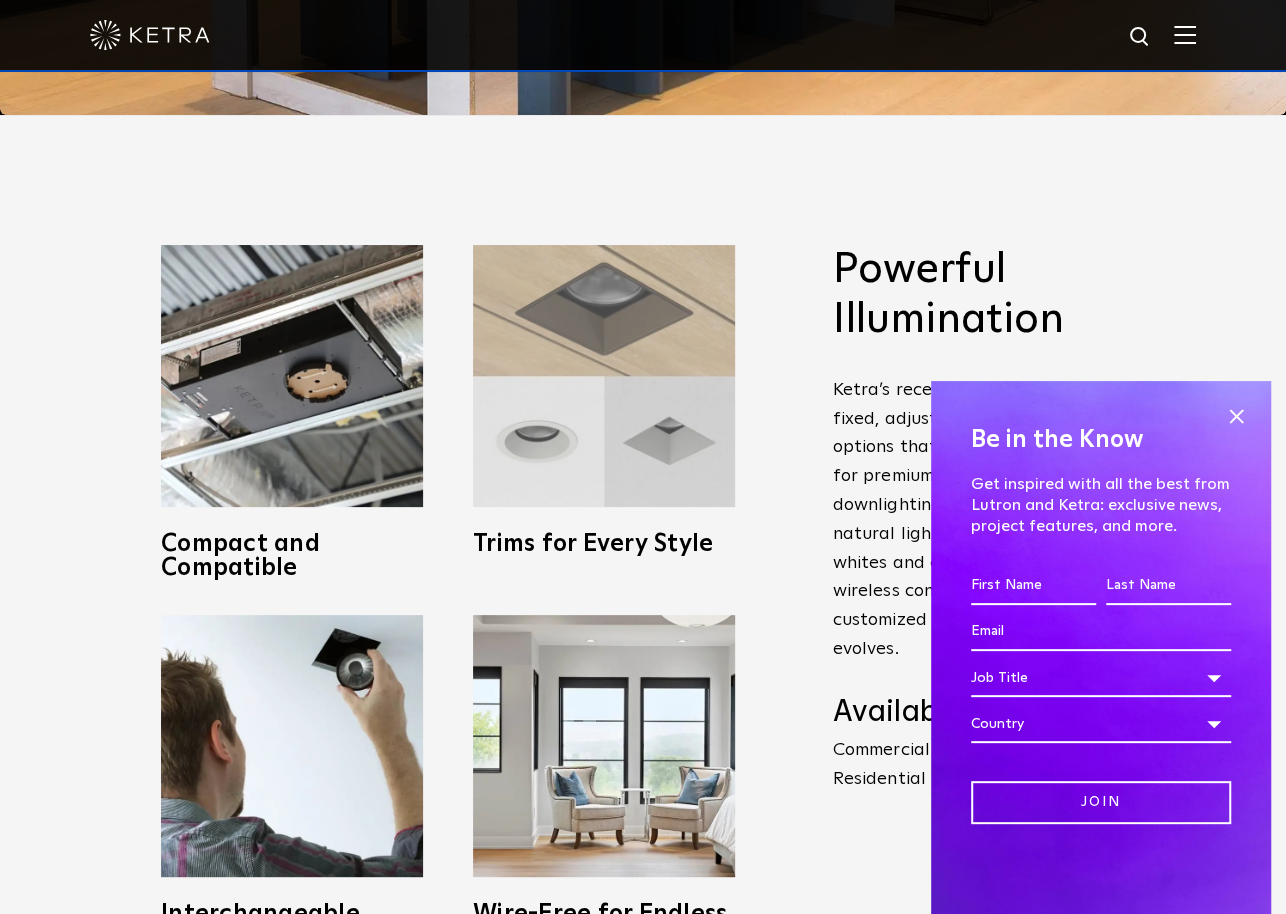 click on "Trims for Every Style" at bounding box center (604, 544) 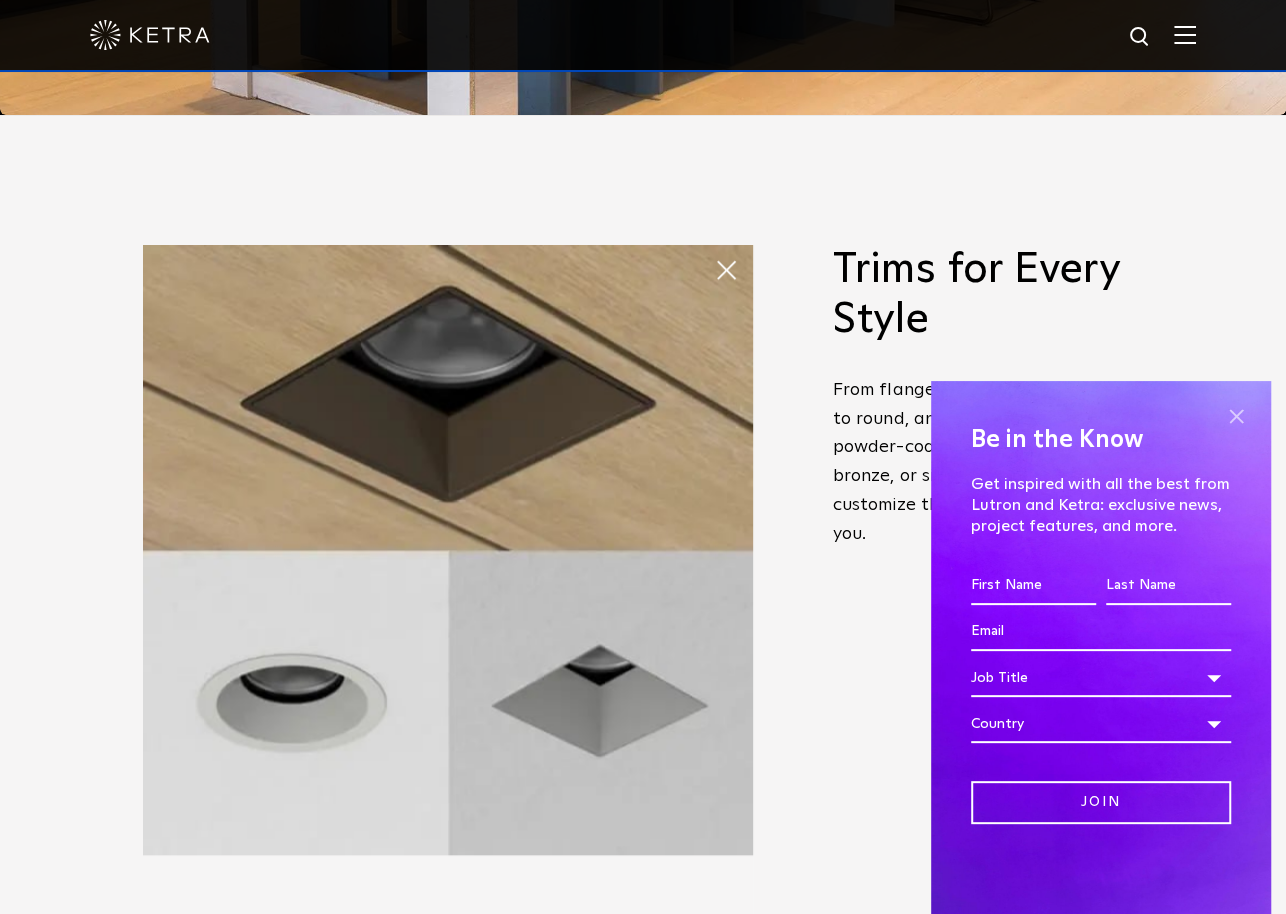 click at bounding box center (1236, 416) 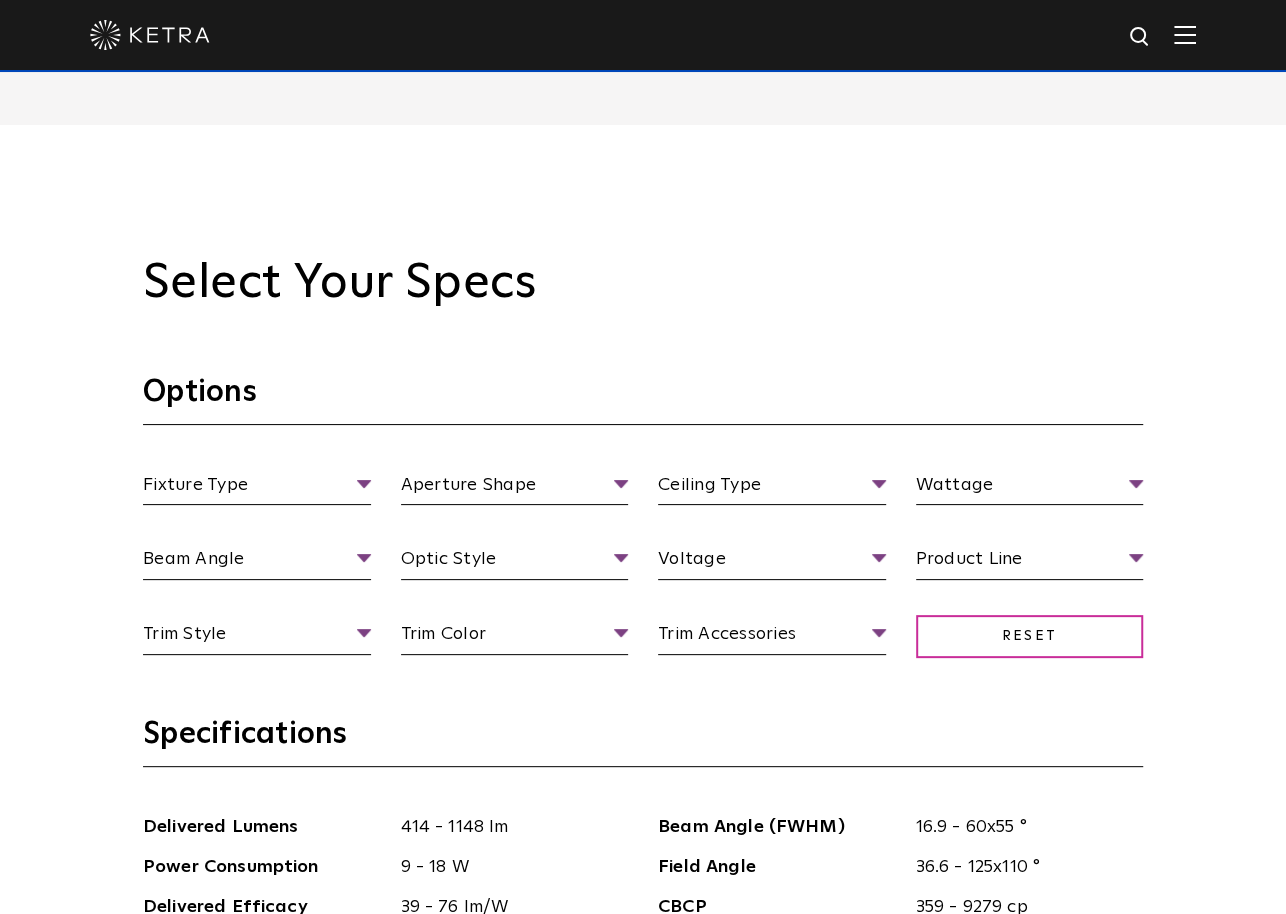 scroll, scrollTop: 1799, scrollLeft: 0, axis: vertical 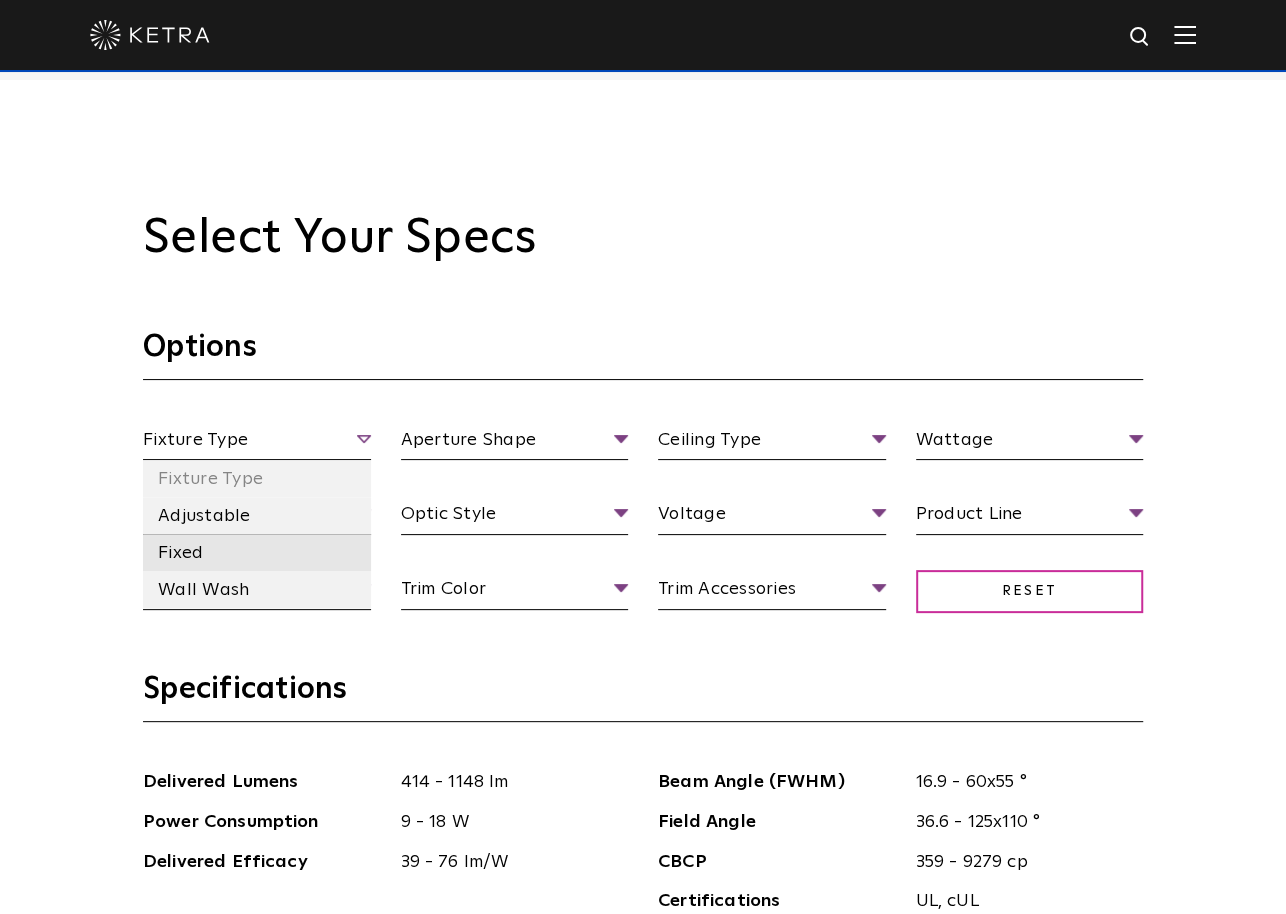click on "Fixed" at bounding box center [257, 552] 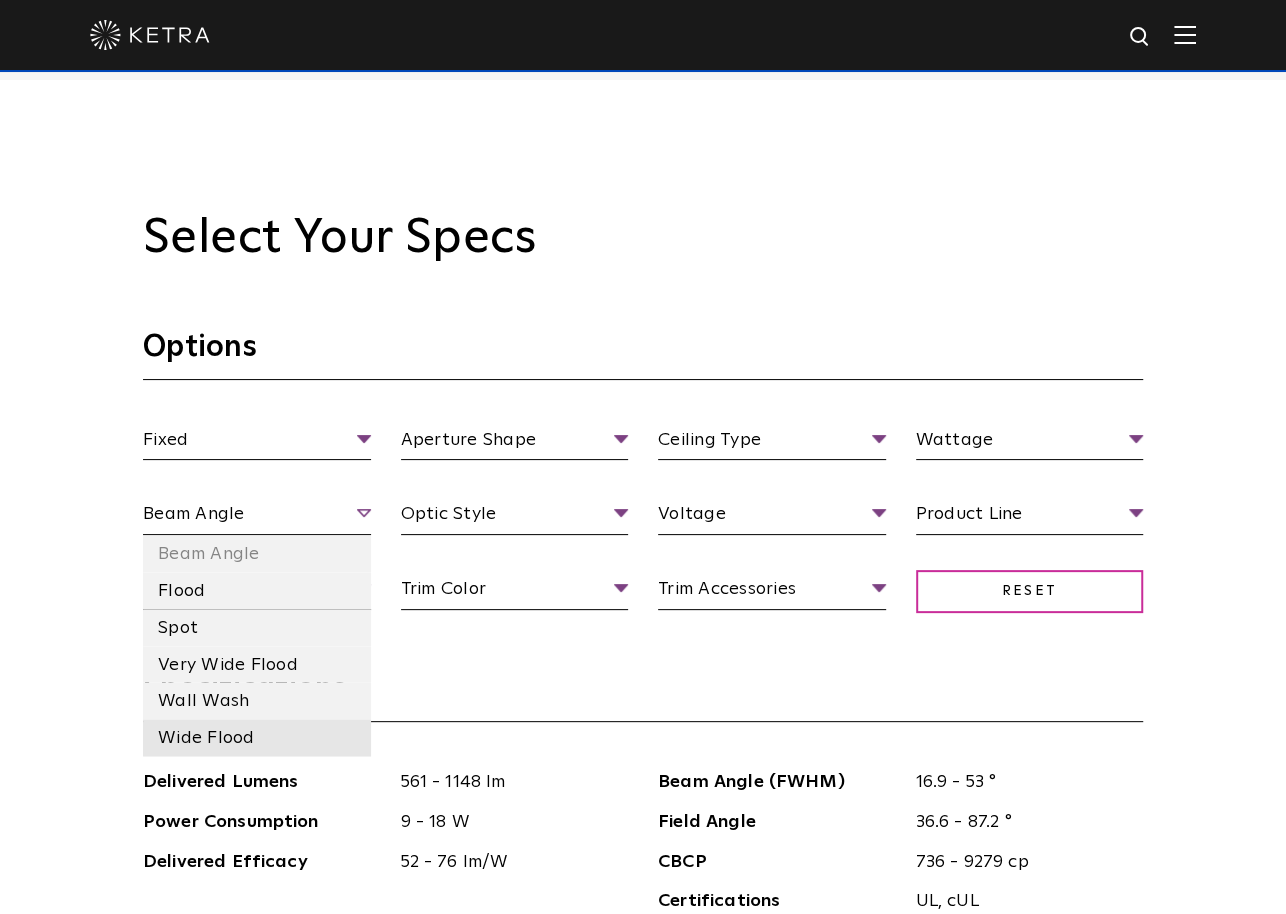 click on "Wide Flood" at bounding box center [257, 737] 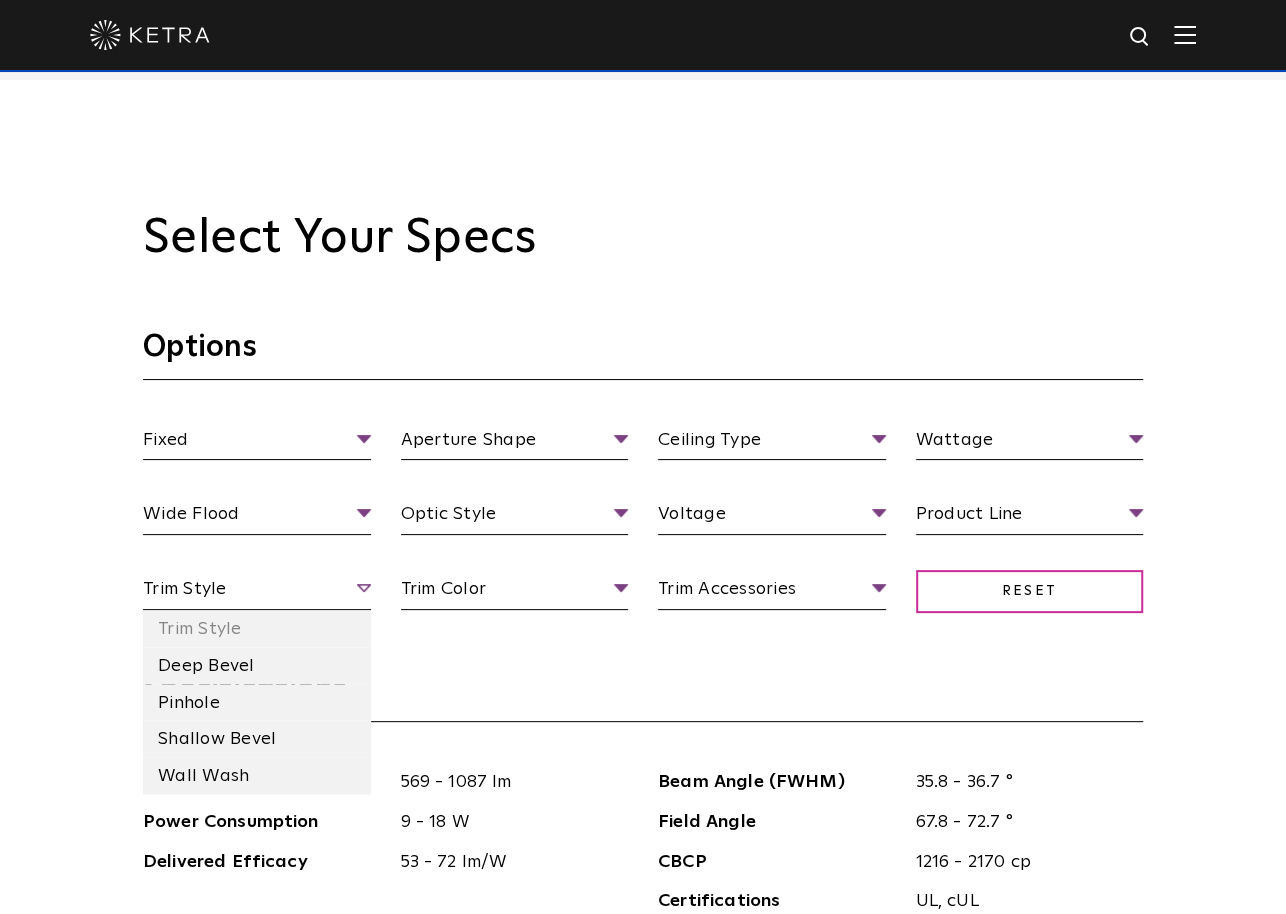 click on "Trim Style" at bounding box center (257, 592) 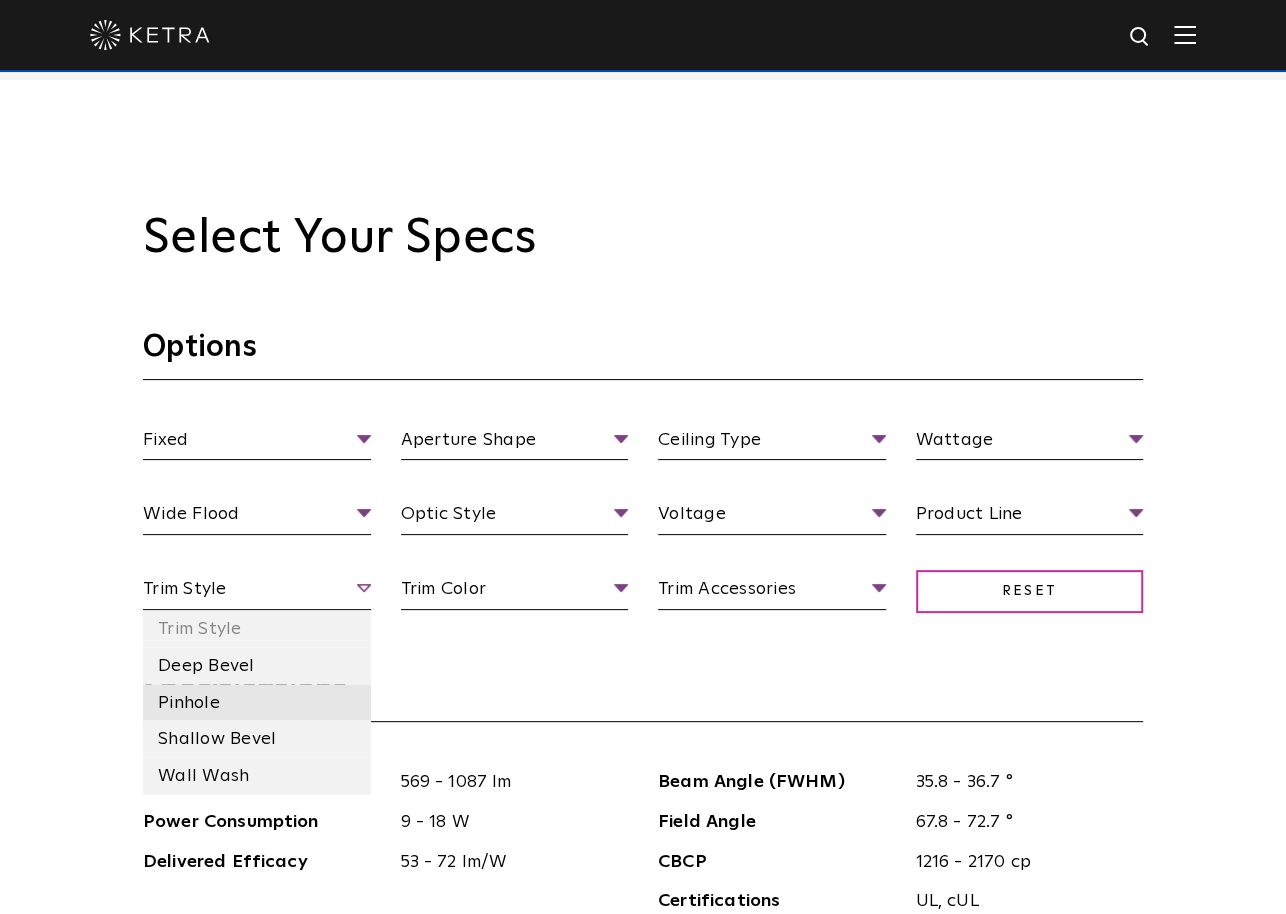 click on "Pinhole" at bounding box center (257, 702) 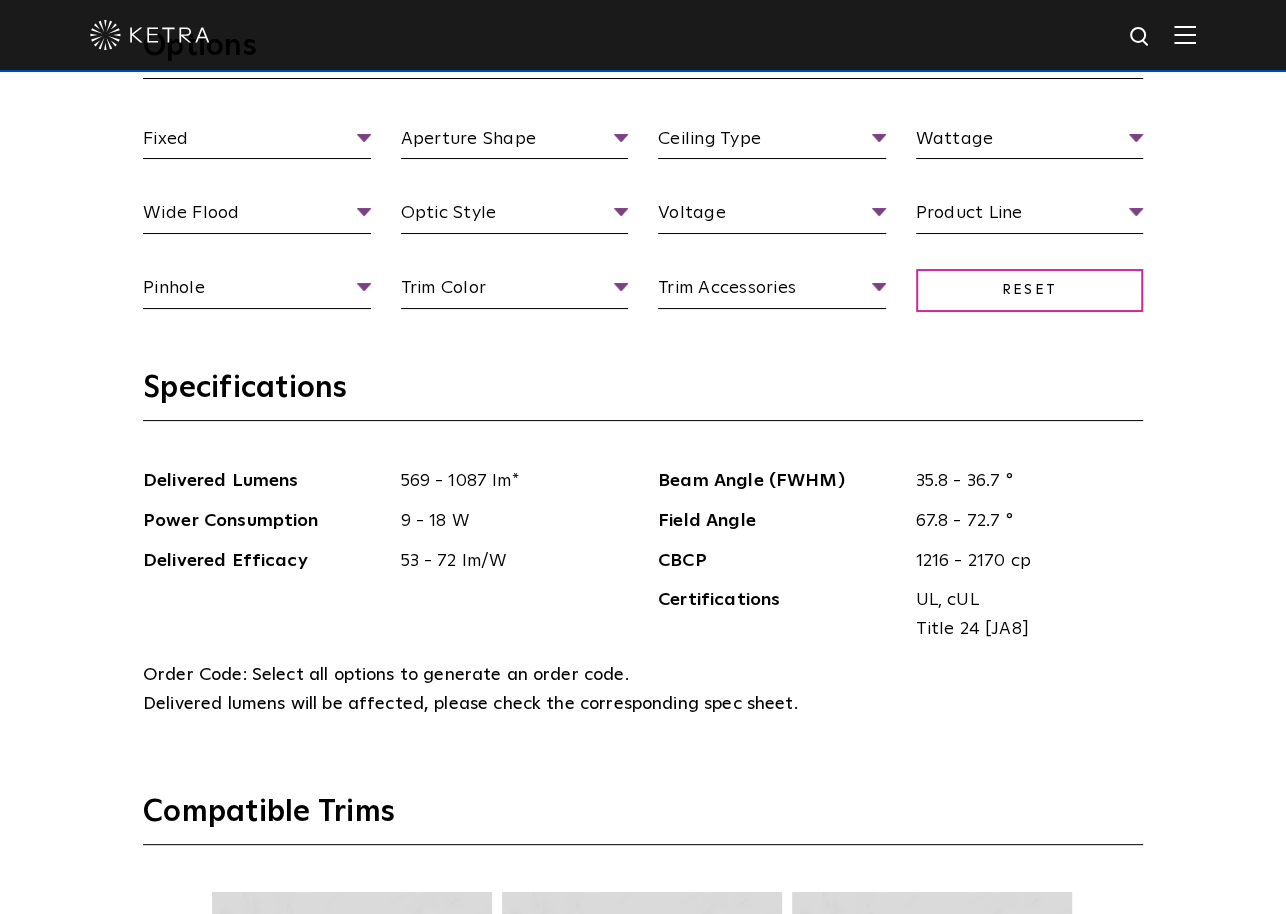scroll, scrollTop: 2200, scrollLeft: 0, axis: vertical 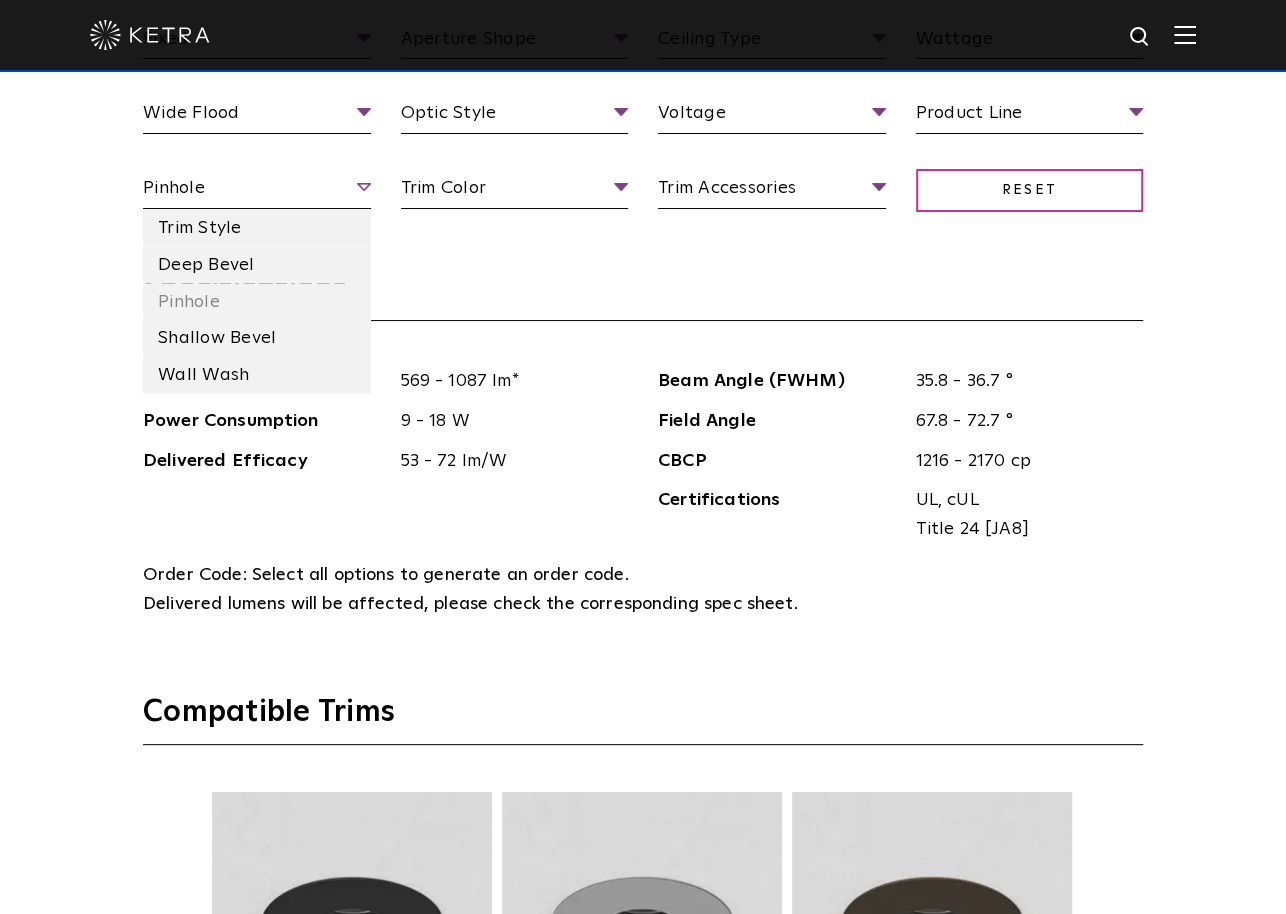click on "Pinhole" at bounding box center [257, 191] 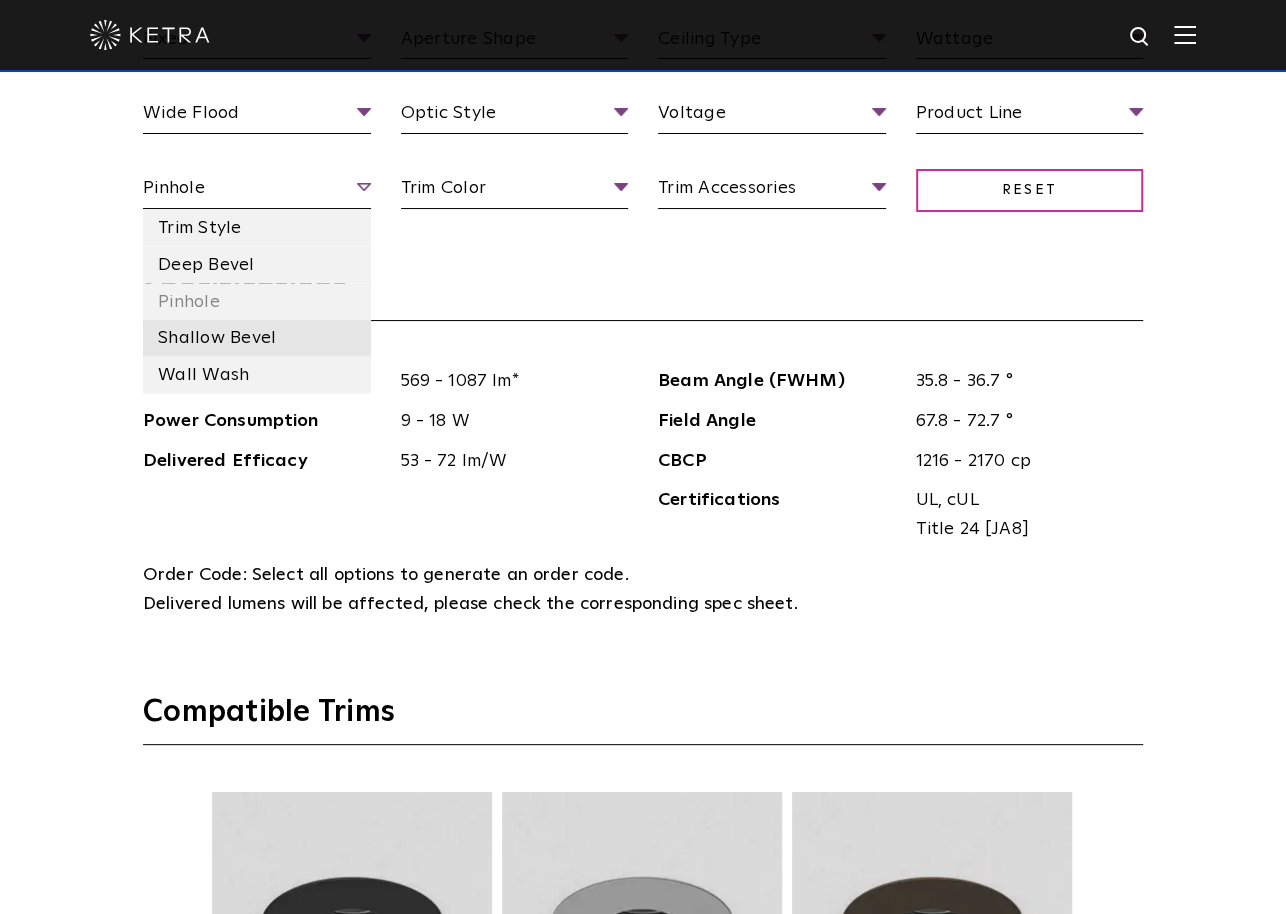 click on "Shallow Bevel" at bounding box center [257, 337] 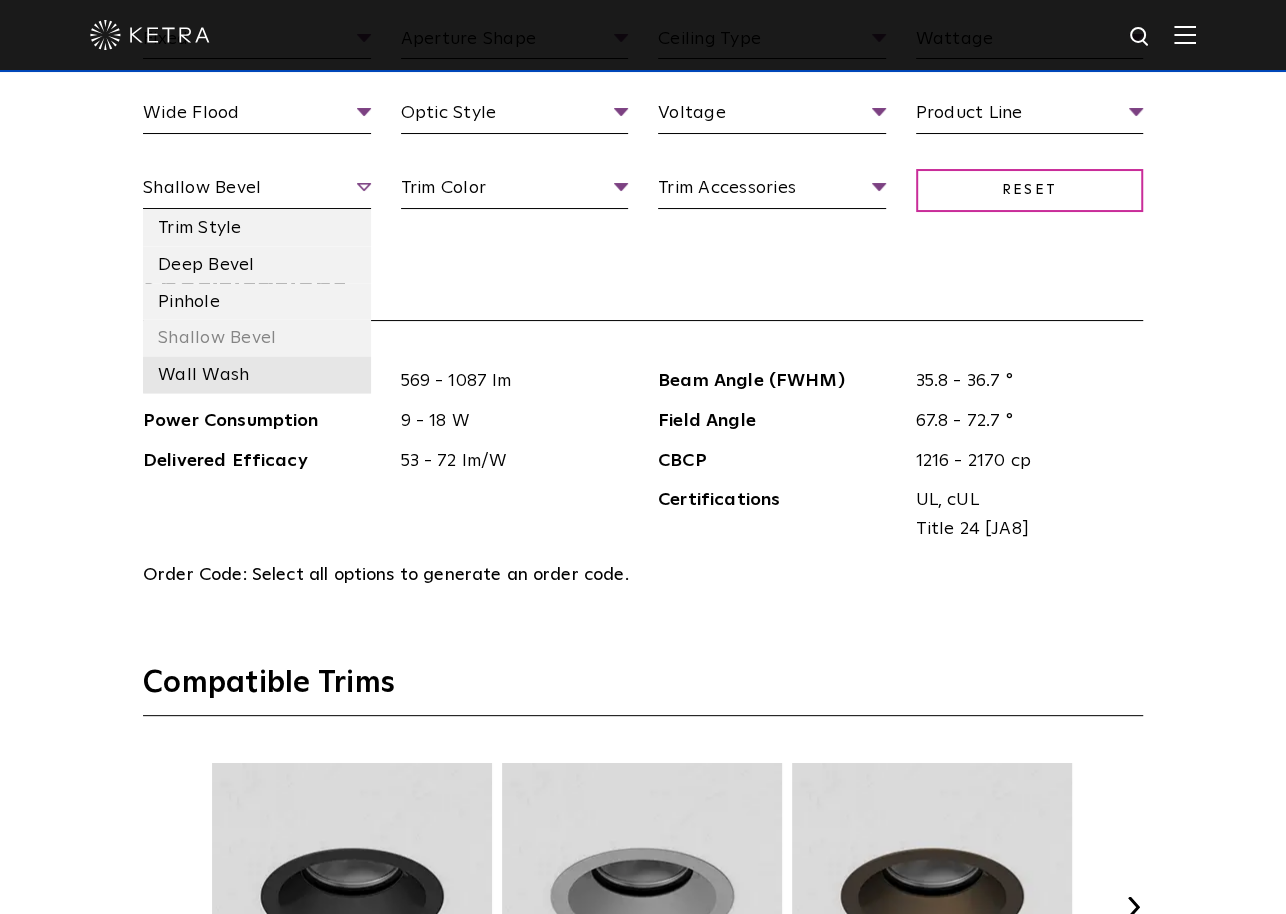 click on "Wall Wash" at bounding box center (257, 374) 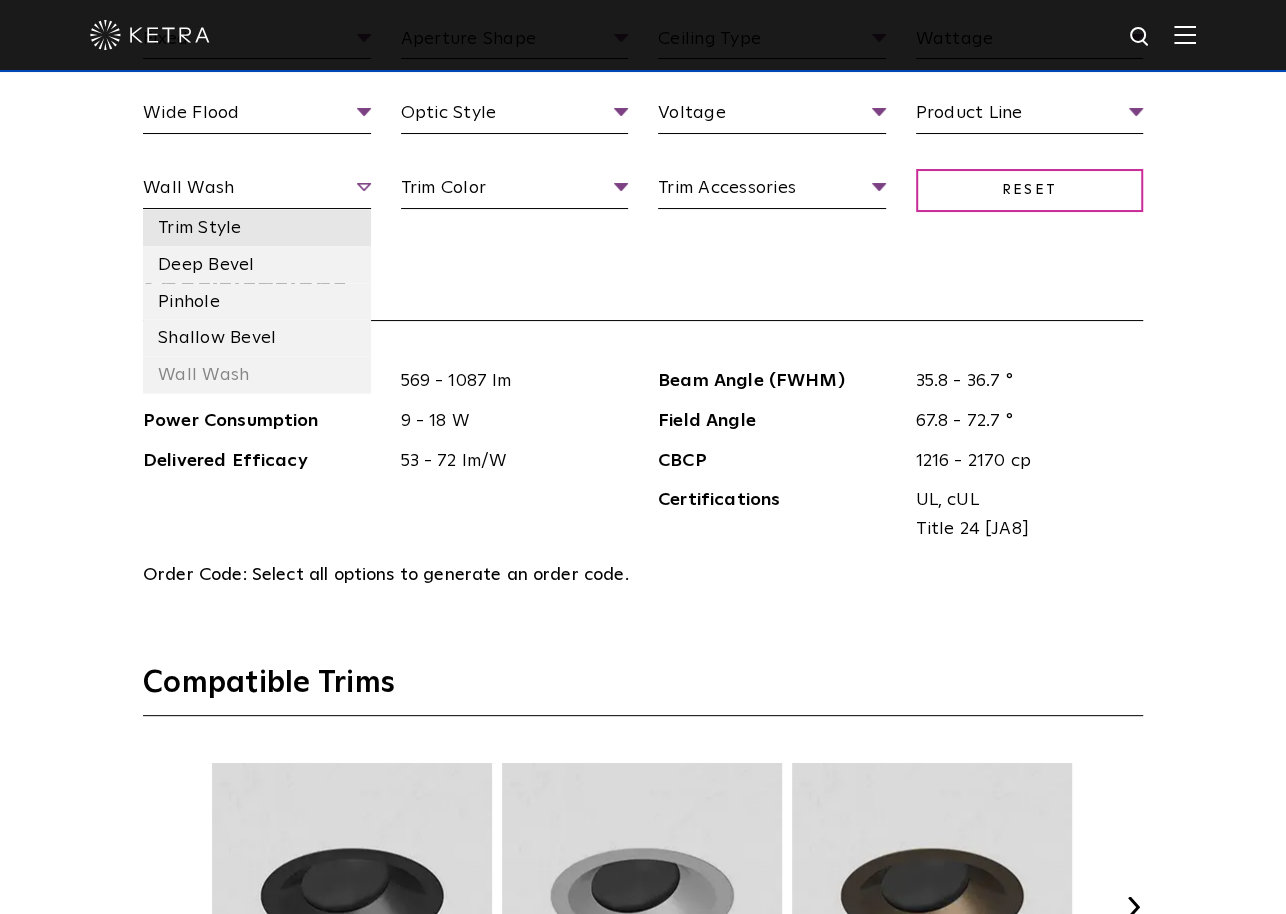 click on "Trim Style" at bounding box center (257, 227) 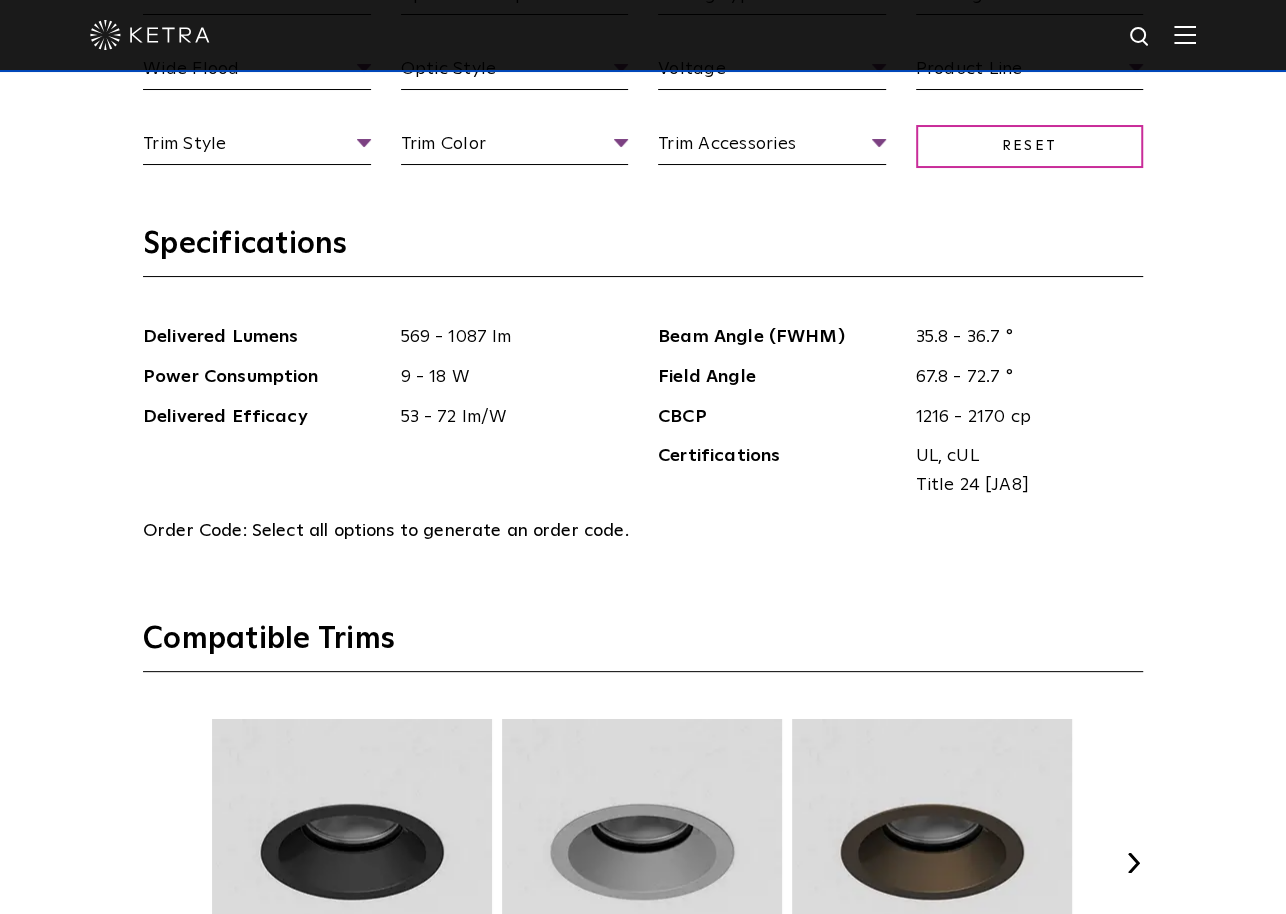 scroll, scrollTop: 2200, scrollLeft: 0, axis: vertical 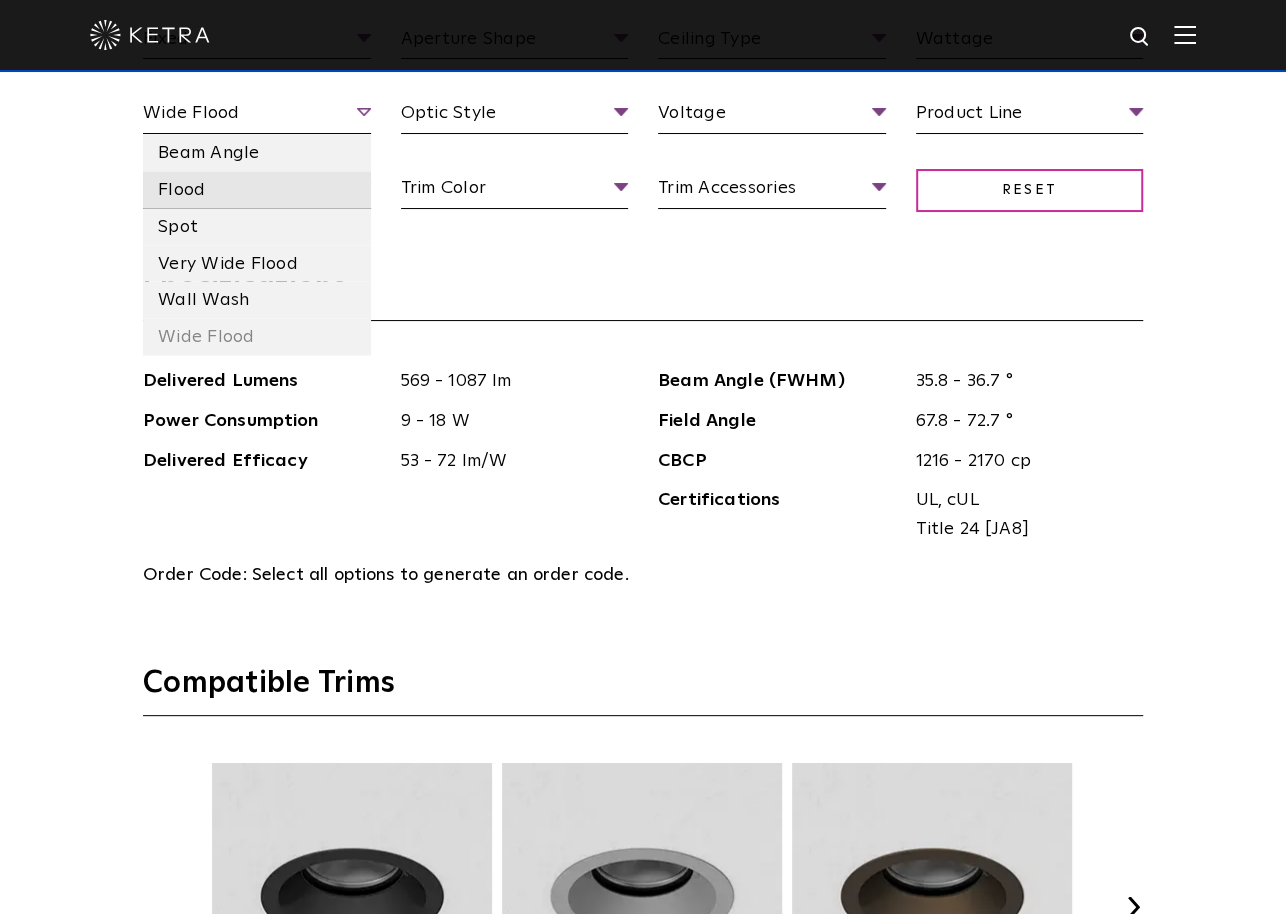 click on "Flood" at bounding box center [257, 189] 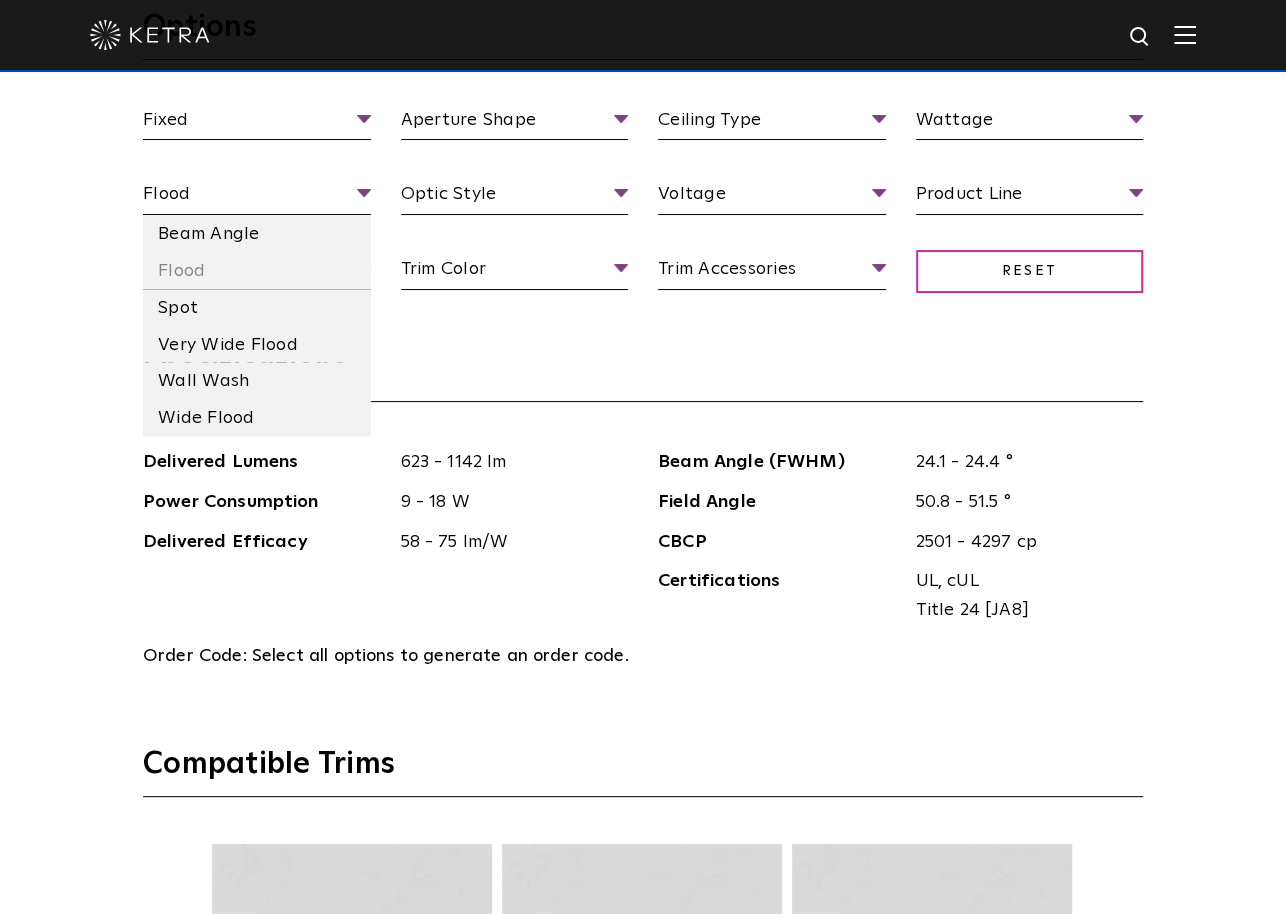 scroll, scrollTop: 1999, scrollLeft: 0, axis: vertical 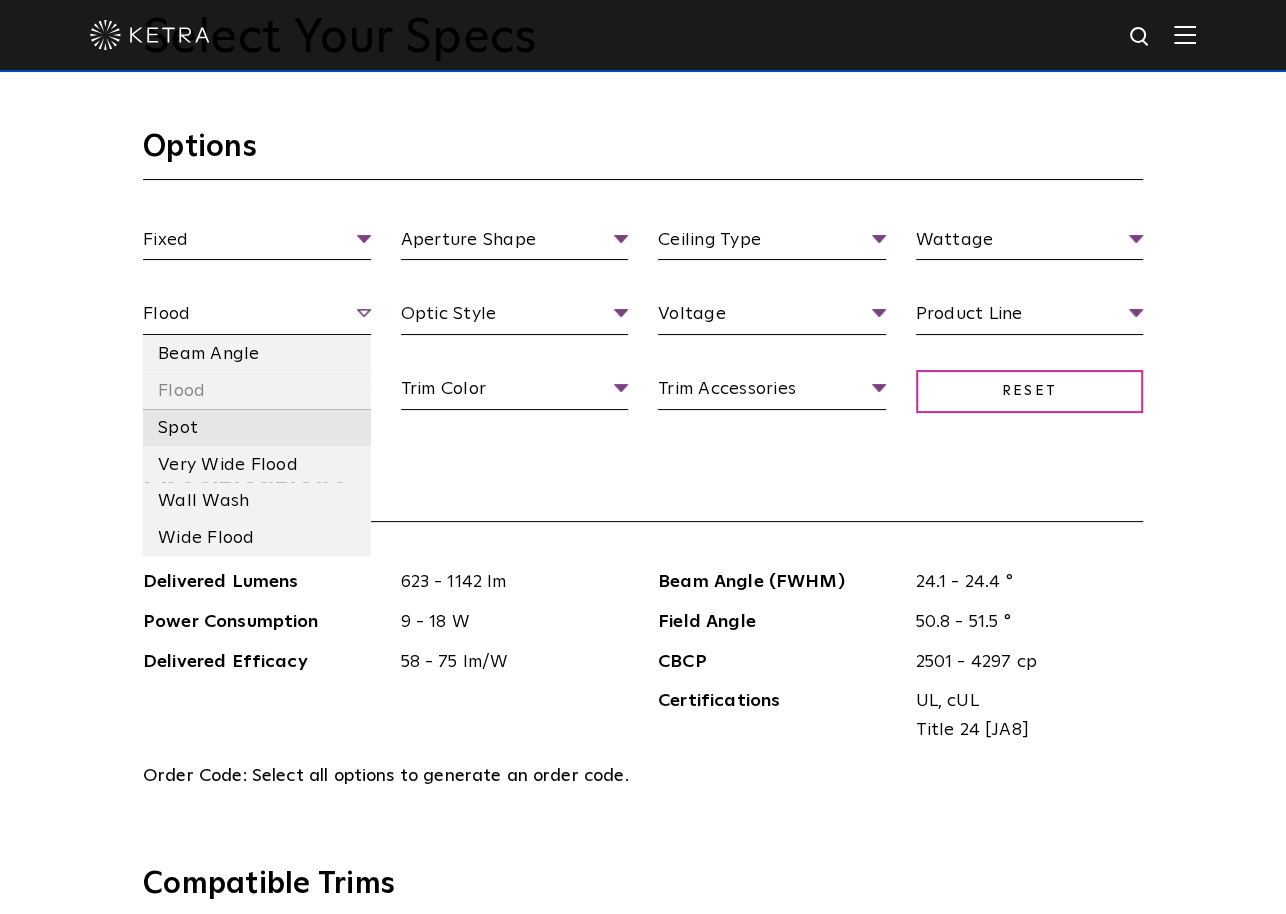 click on "Spot" at bounding box center (257, 427) 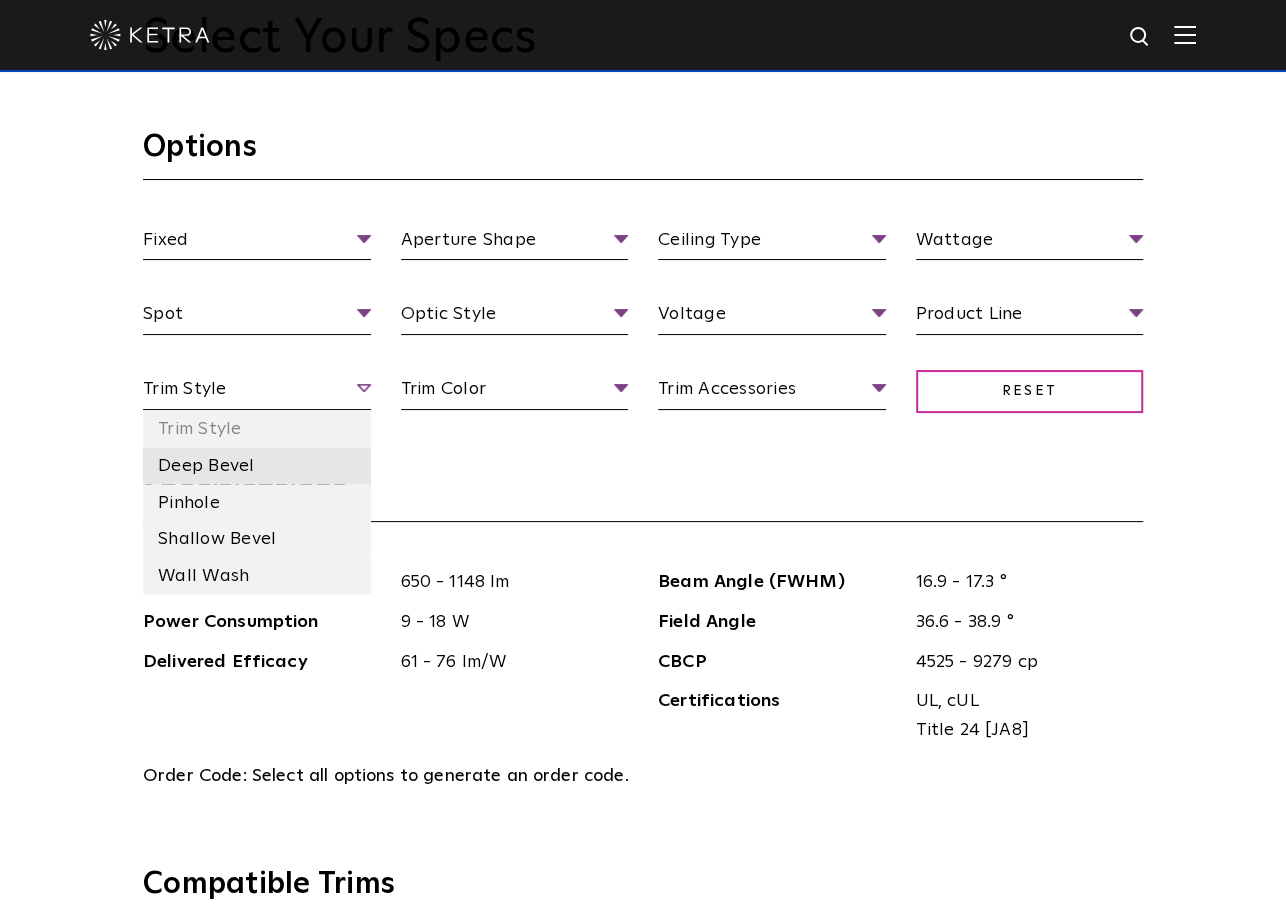 click on "Deep Bevel" at bounding box center (257, 465) 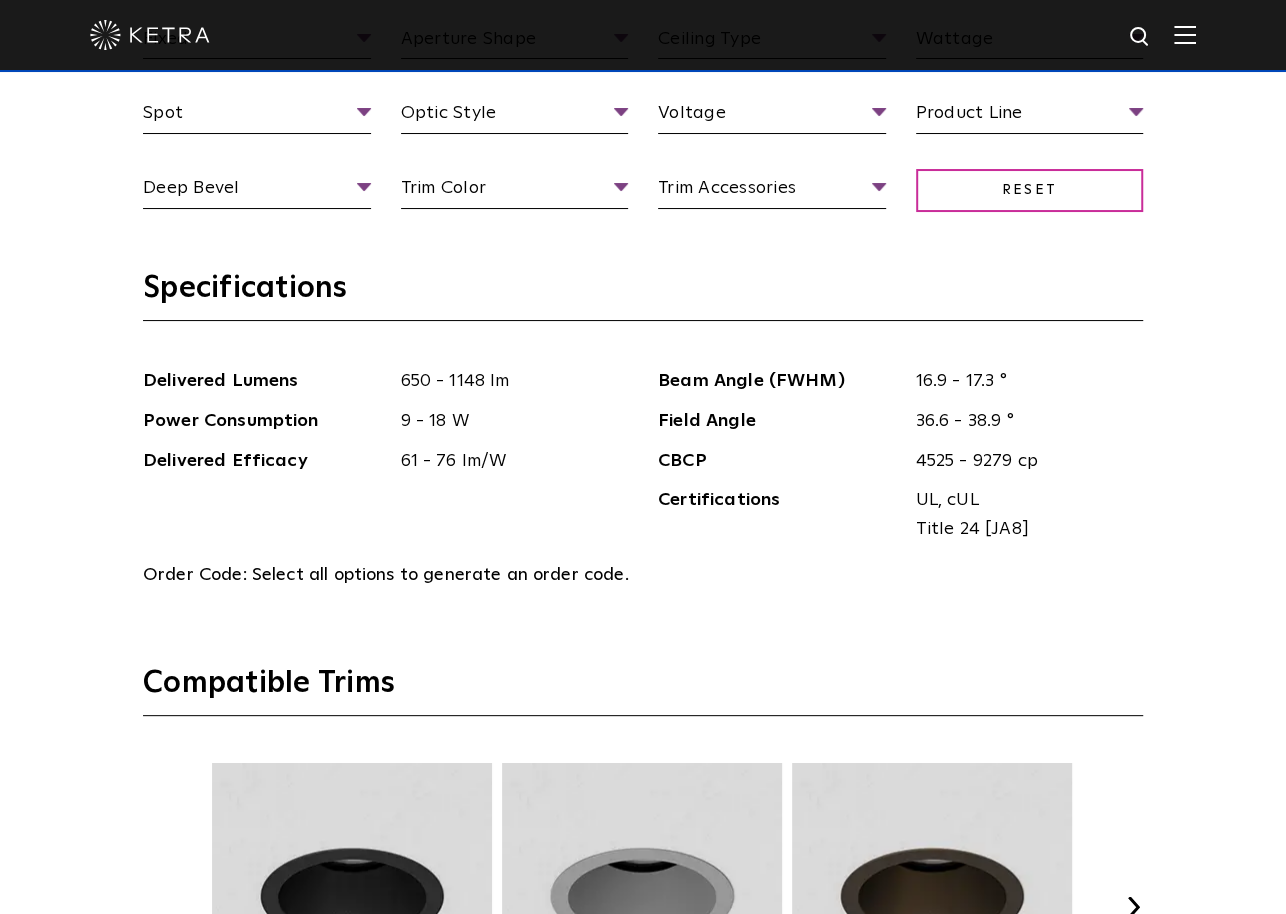 scroll, scrollTop: 2200, scrollLeft: 0, axis: vertical 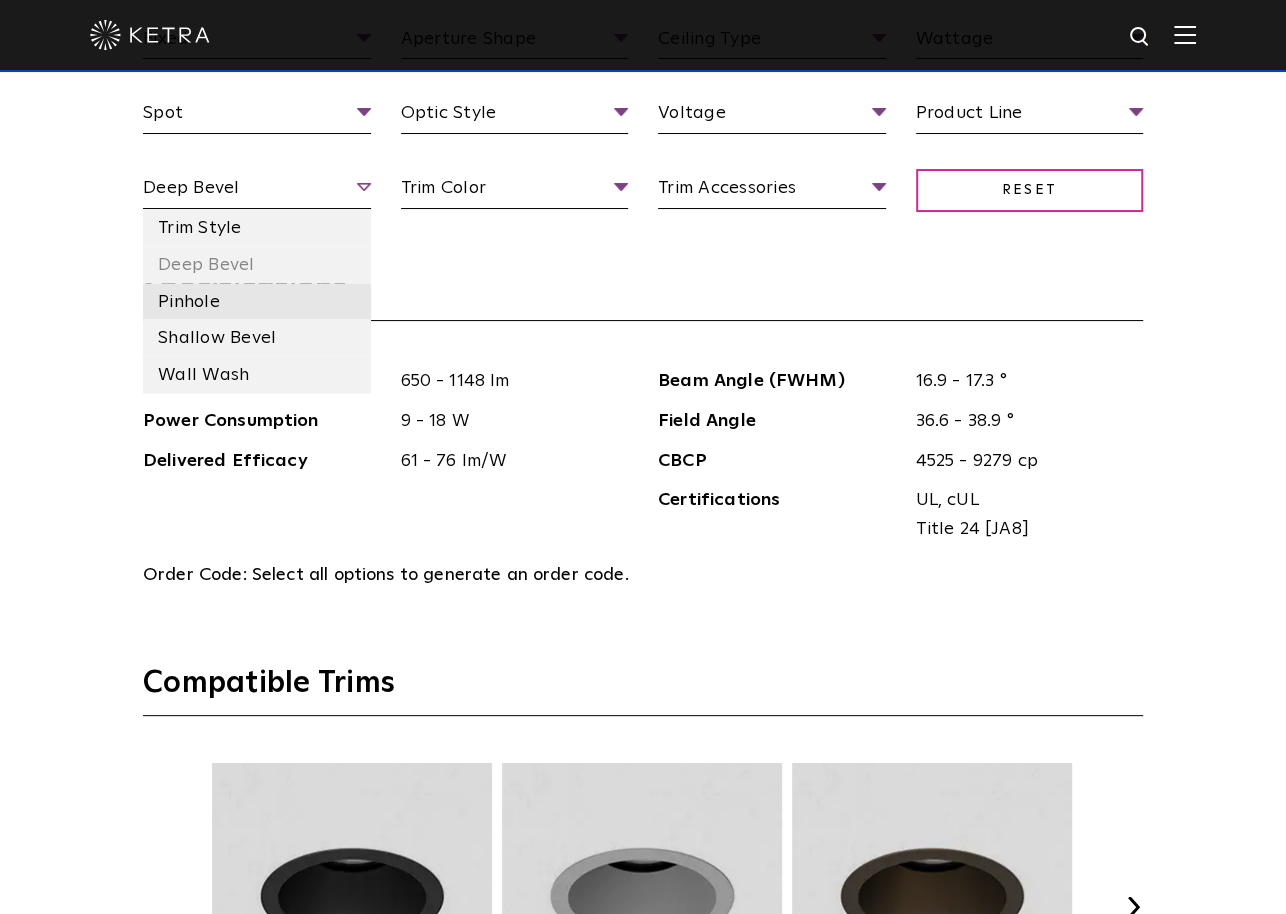 click on "Pinhole" at bounding box center [257, 301] 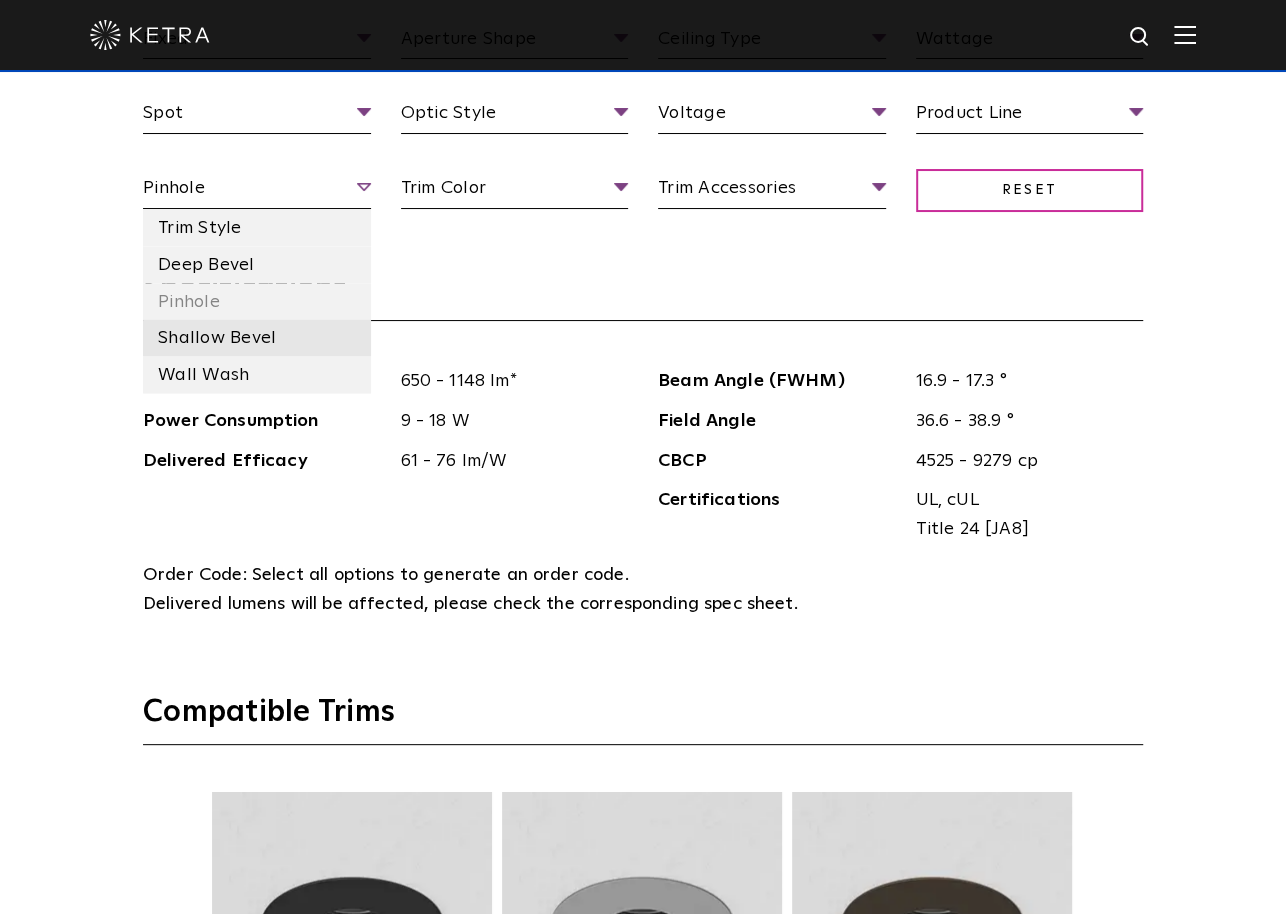 click on "Shallow Bevel" at bounding box center (257, 337) 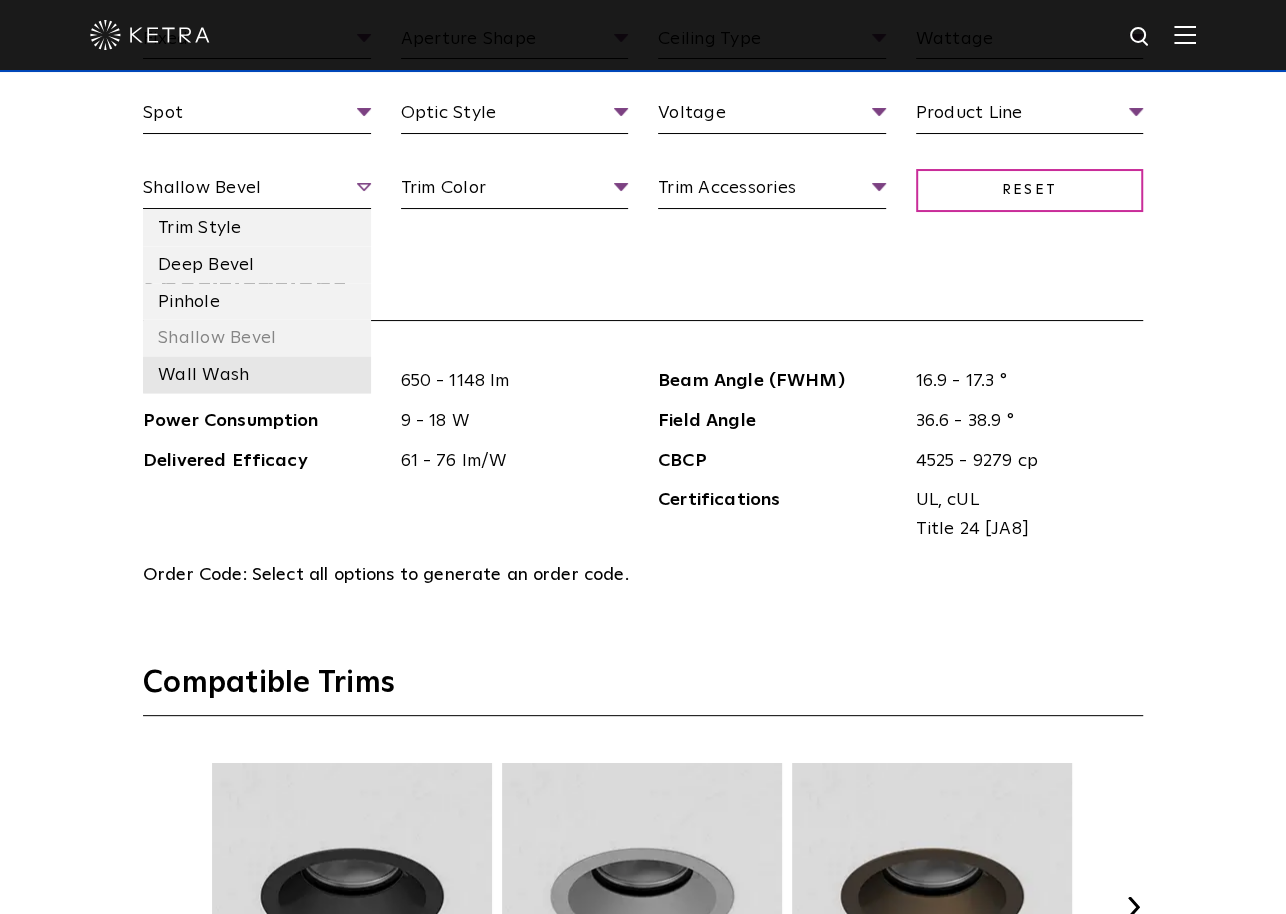 click on "Wall Wash" at bounding box center (257, 374) 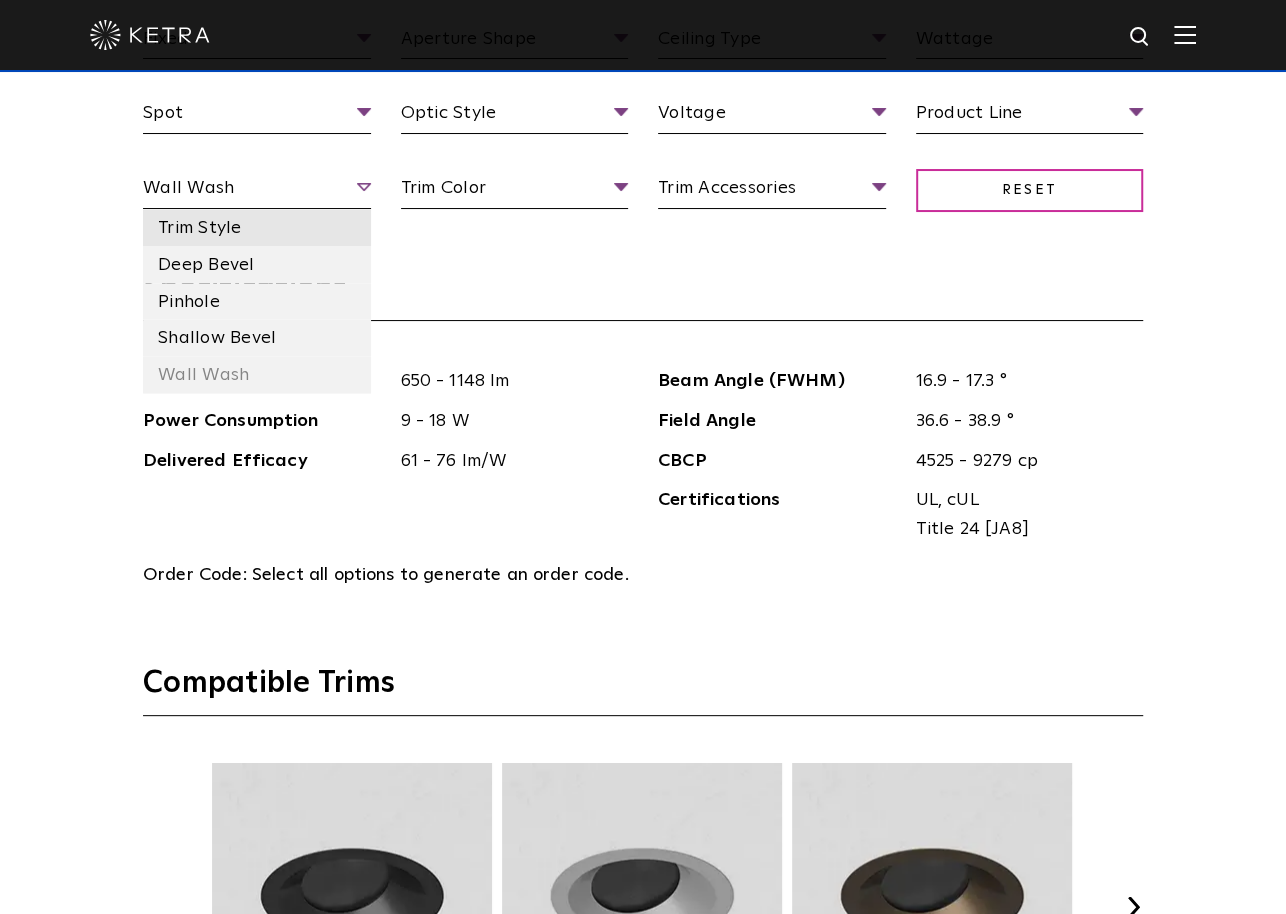 click on "Trim Style" at bounding box center [257, 227] 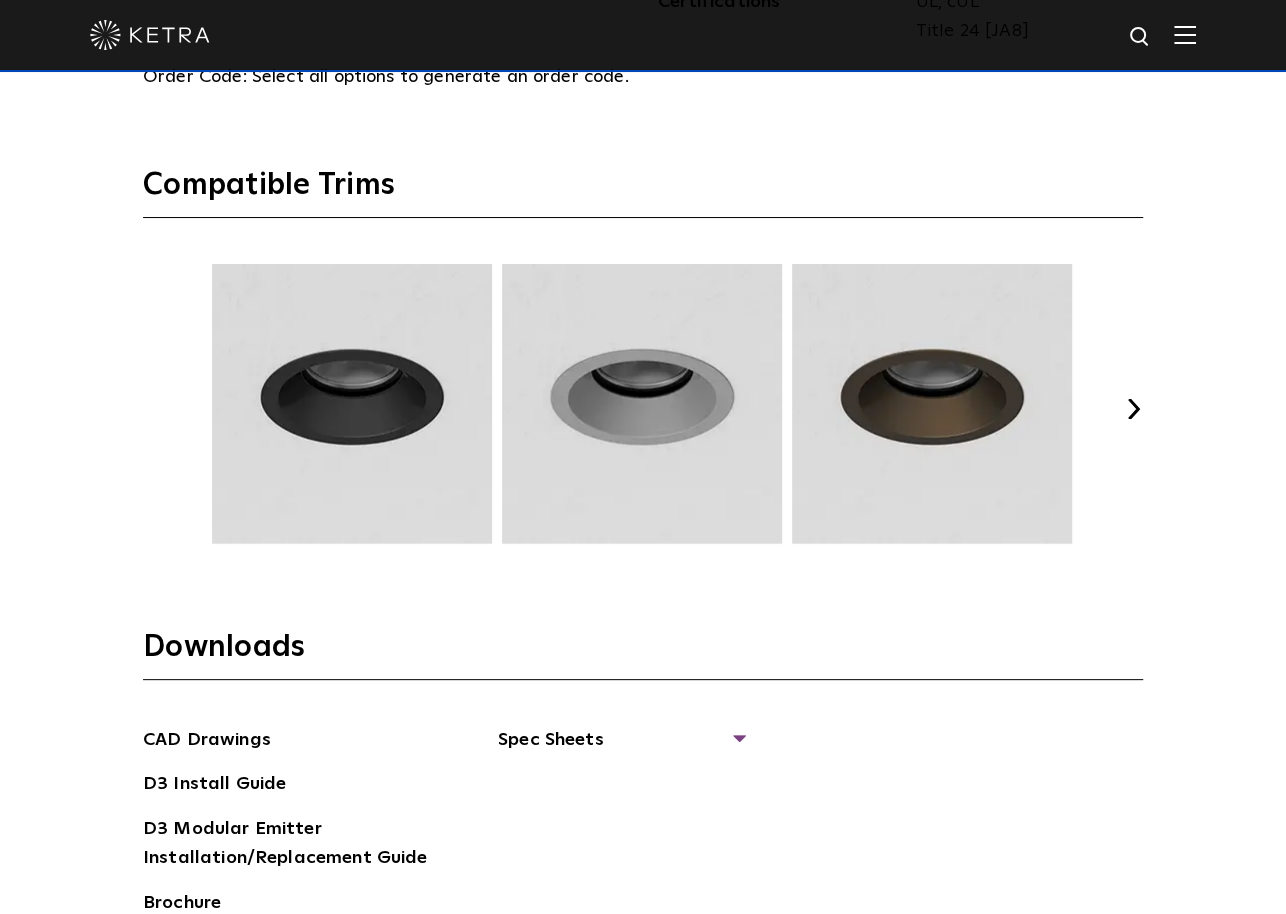 scroll, scrollTop: 2699, scrollLeft: 0, axis: vertical 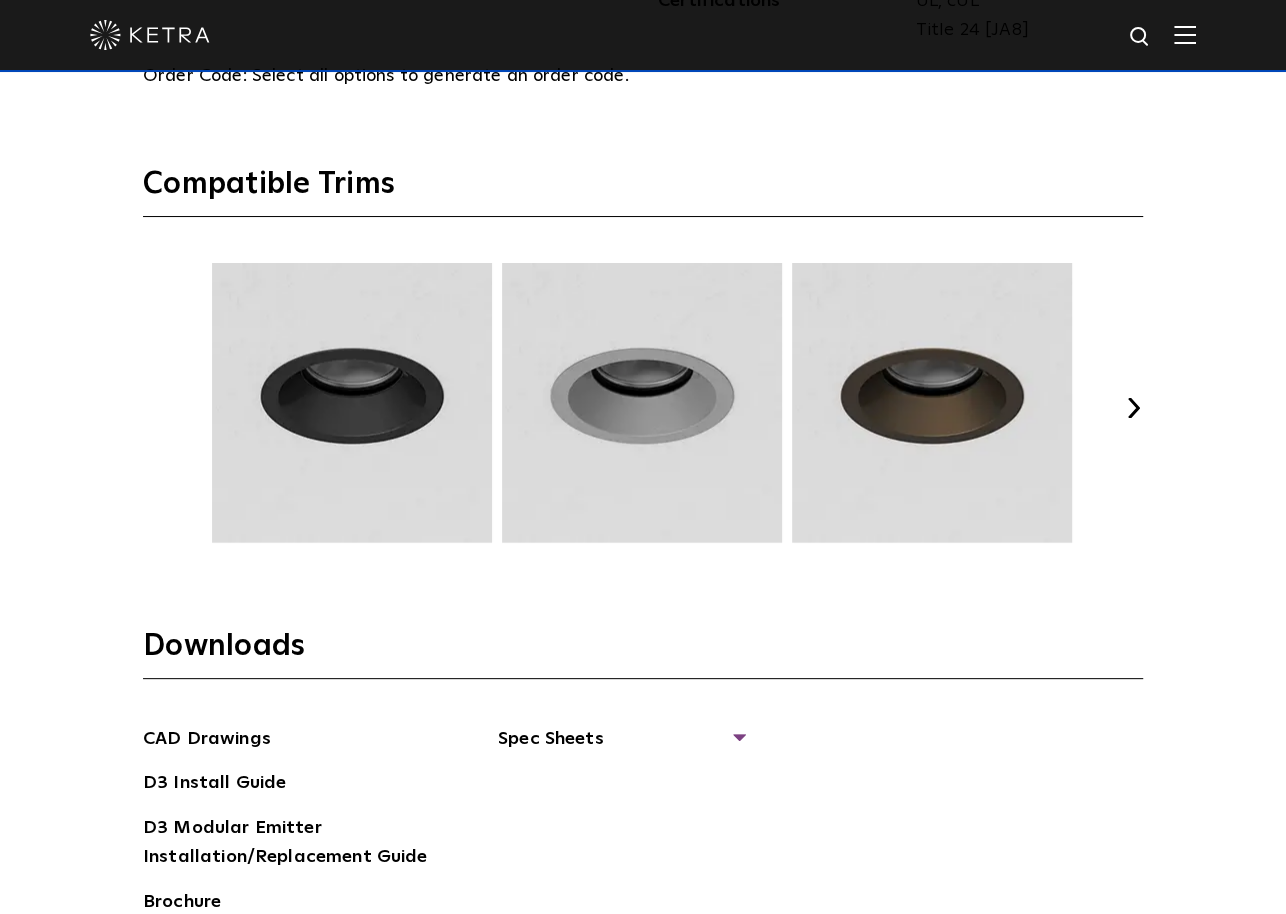 click on "Next" at bounding box center [1133, 408] 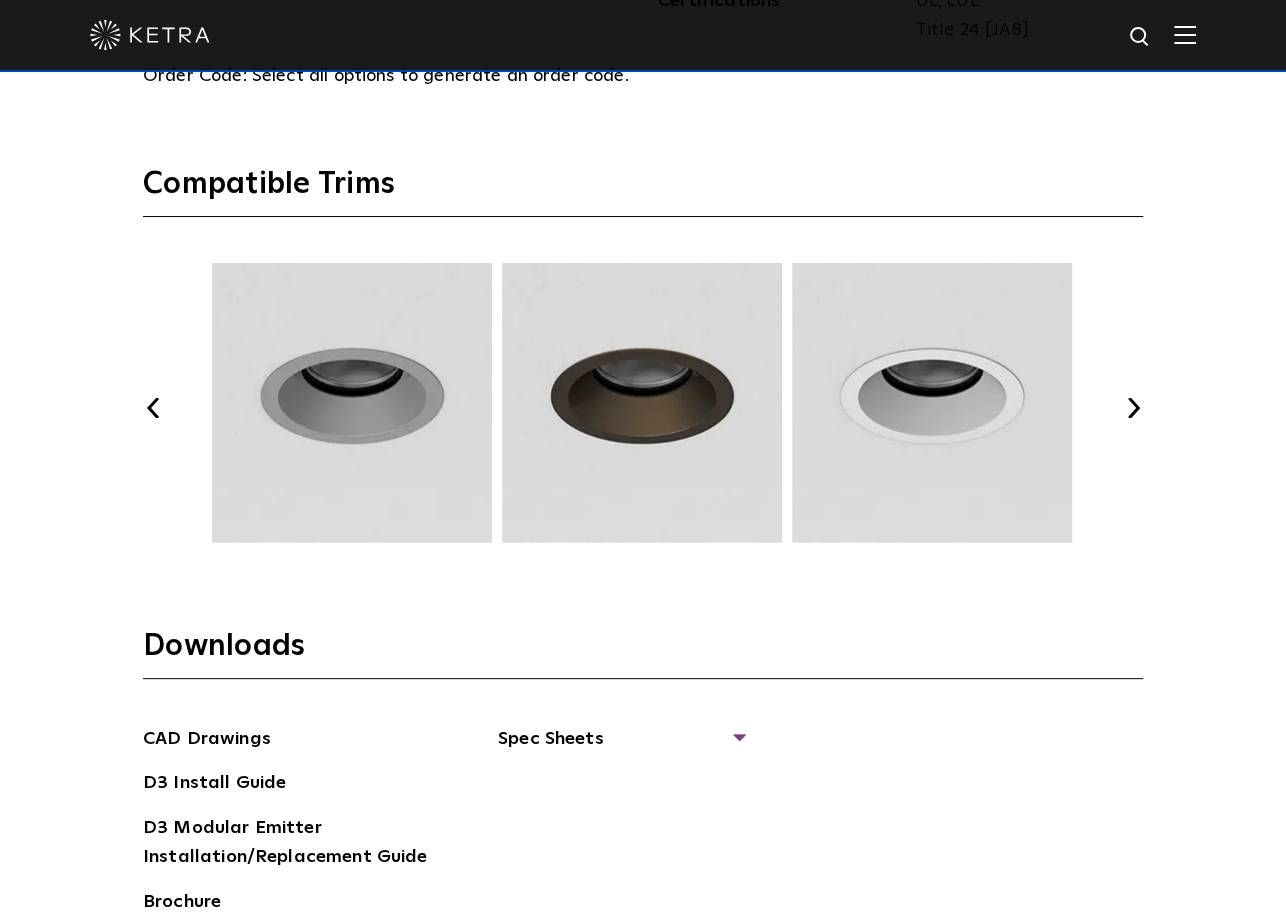 click on "Next" at bounding box center (1133, 408) 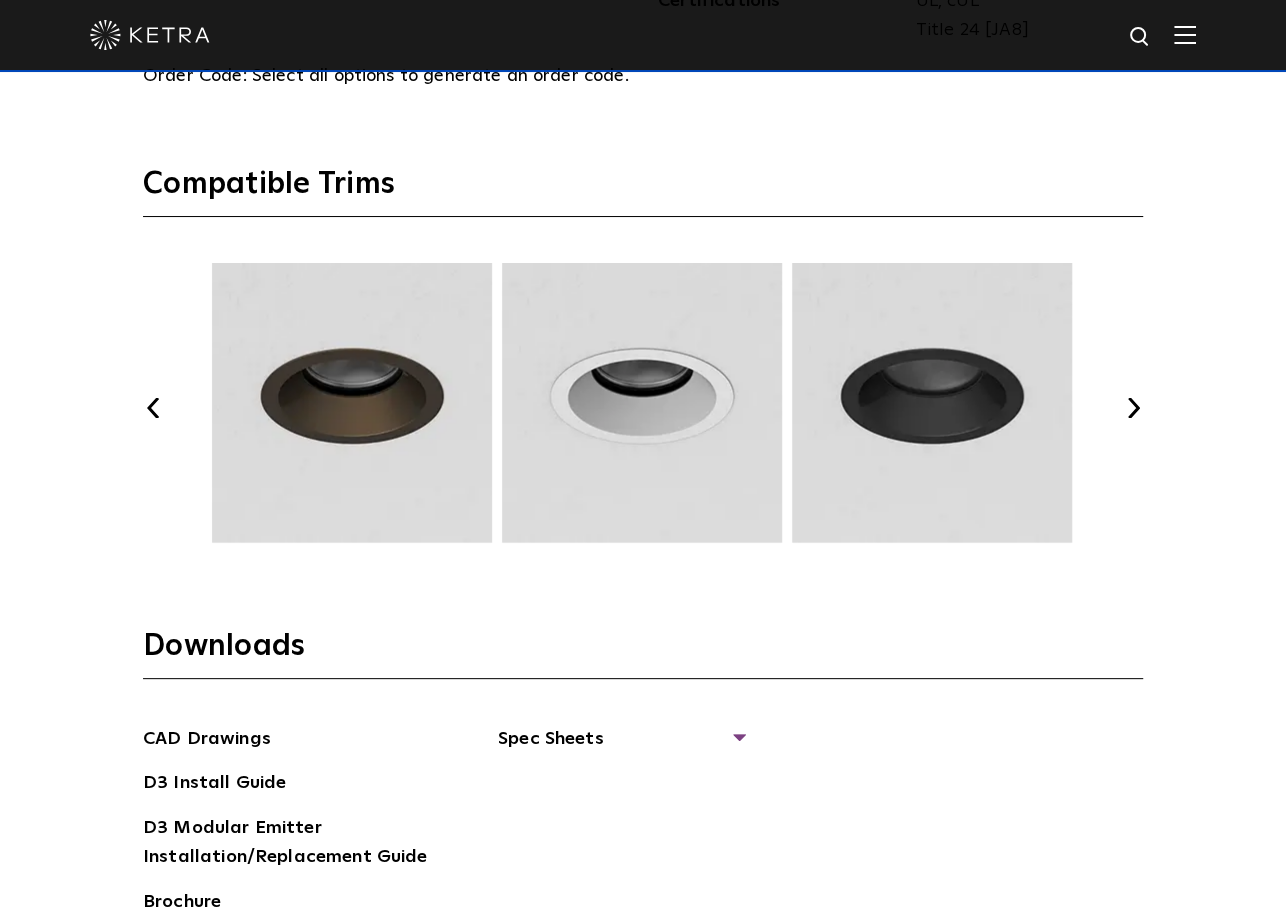 click on "Next" at bounding box center (1133, 408) 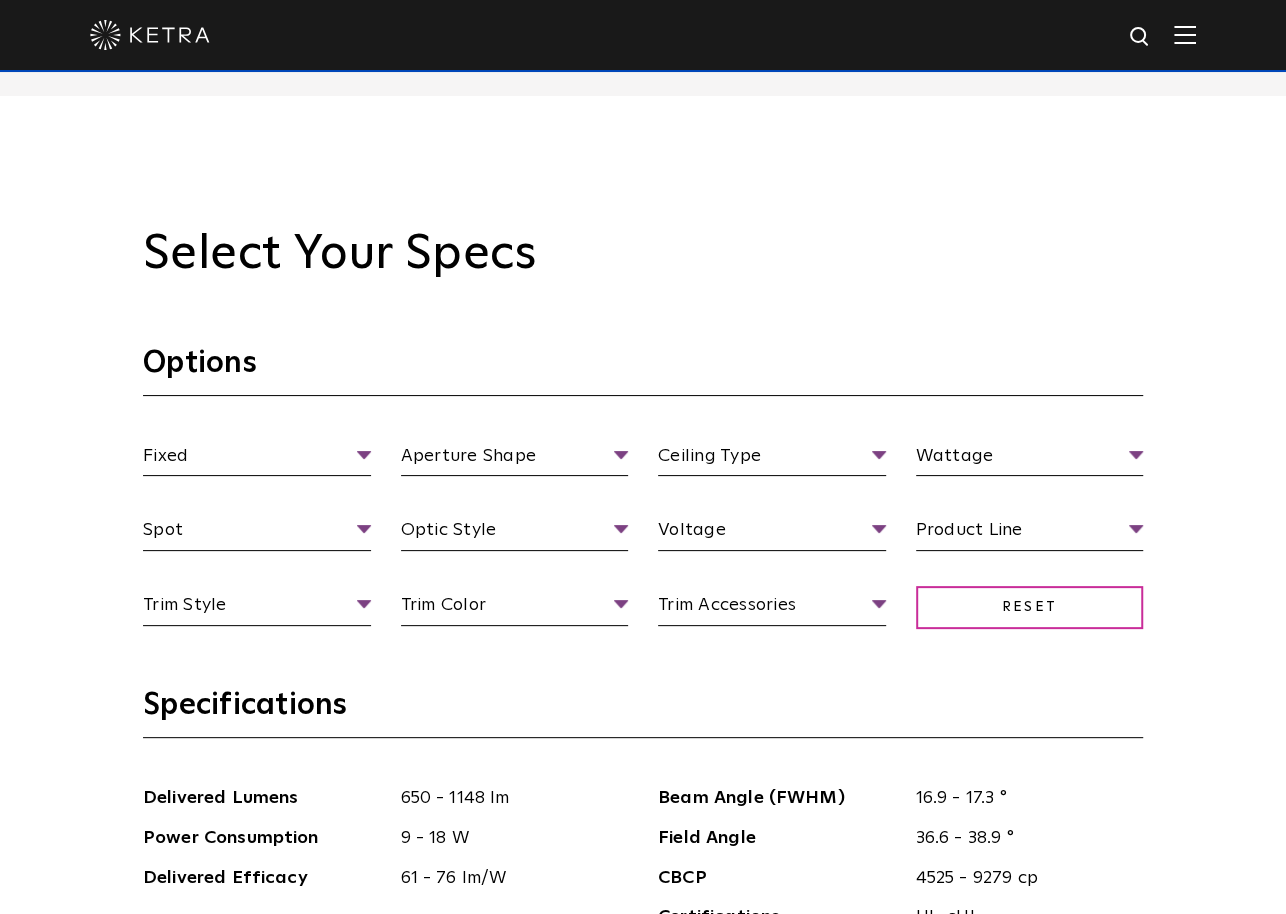 scroll, scrollTop: 1799, scrollLeft: 0, axis: vertical 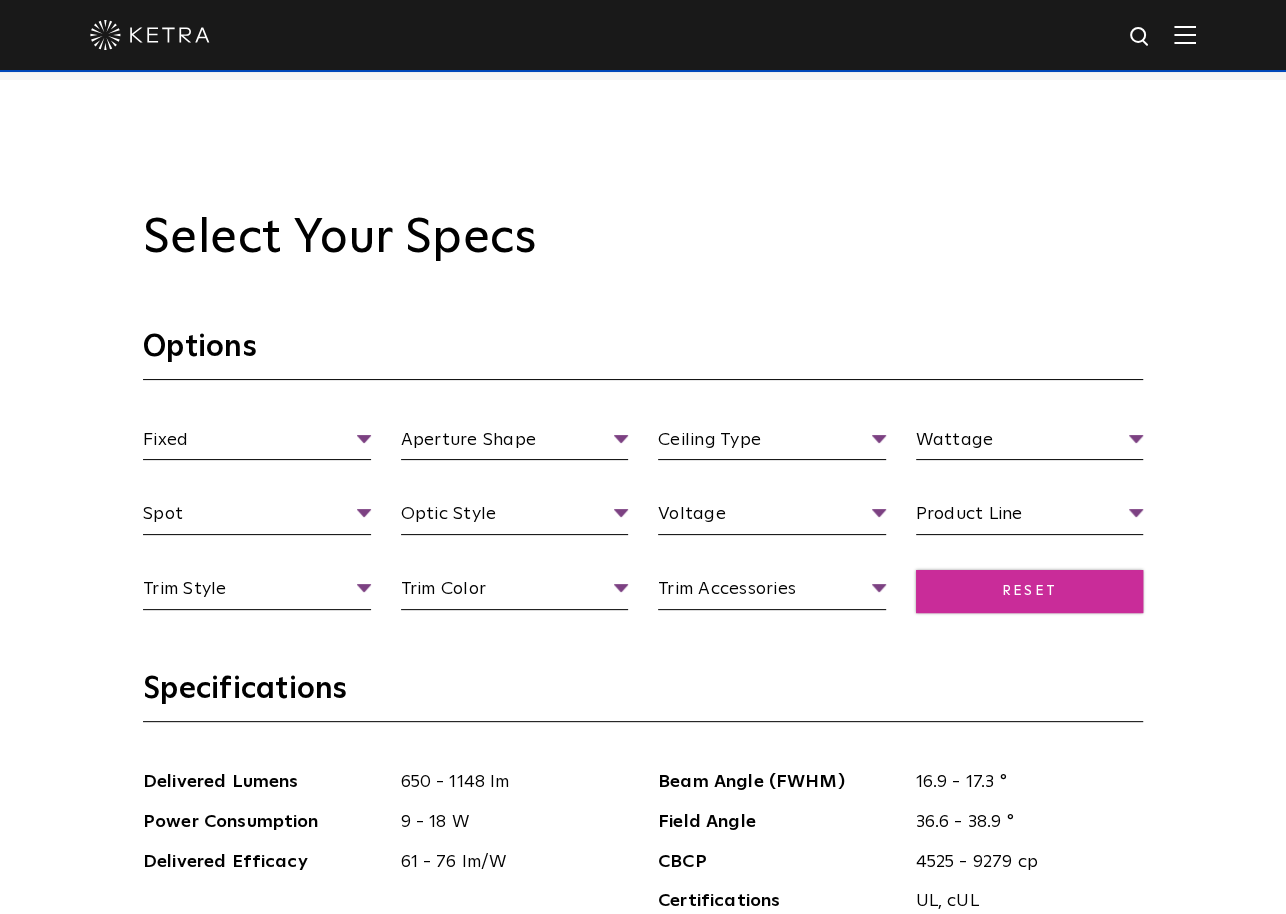 click on "Reset" at bounding box center (1030, 591) 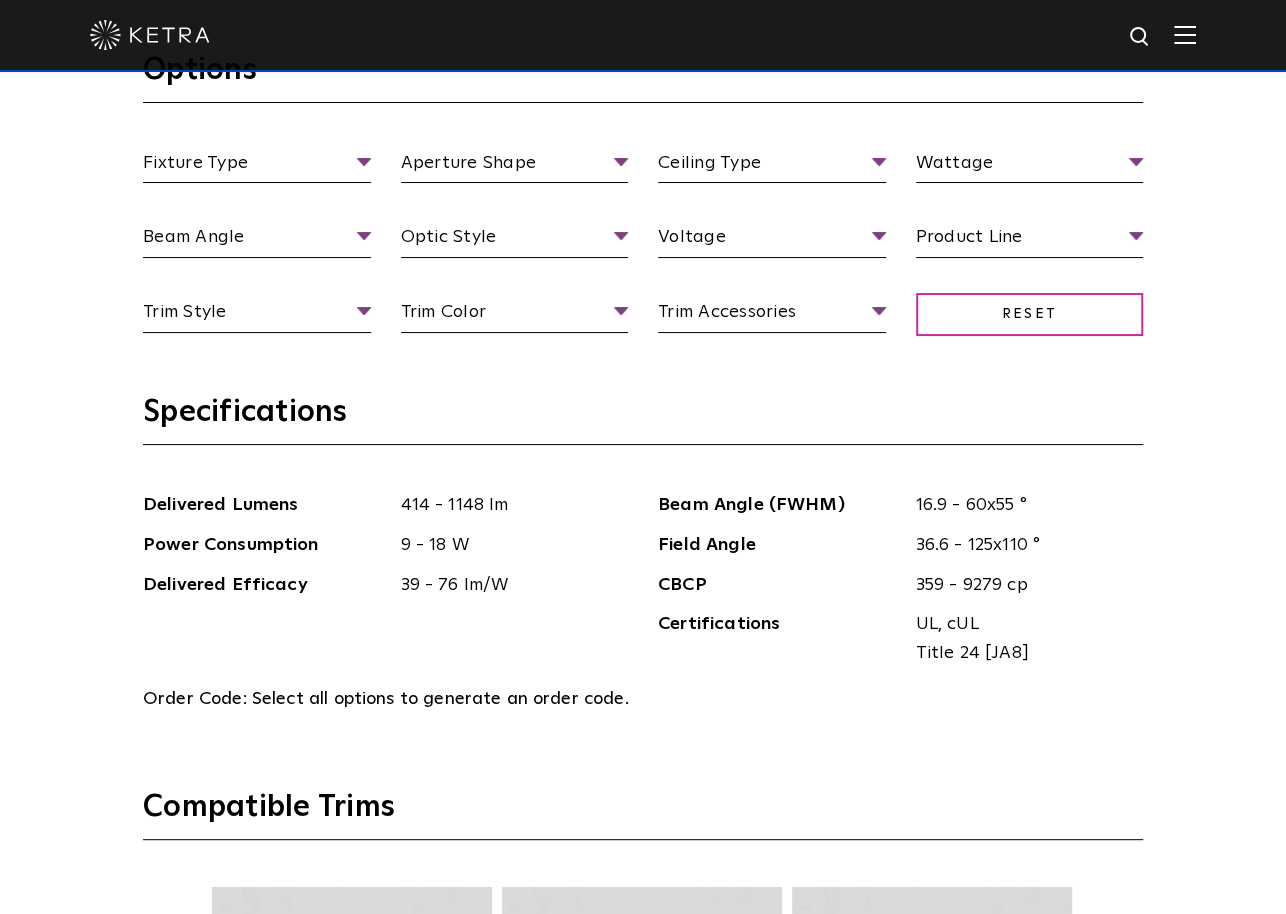scroll, scrollTop: 2400, scrollLeft: 0, axis: vertical 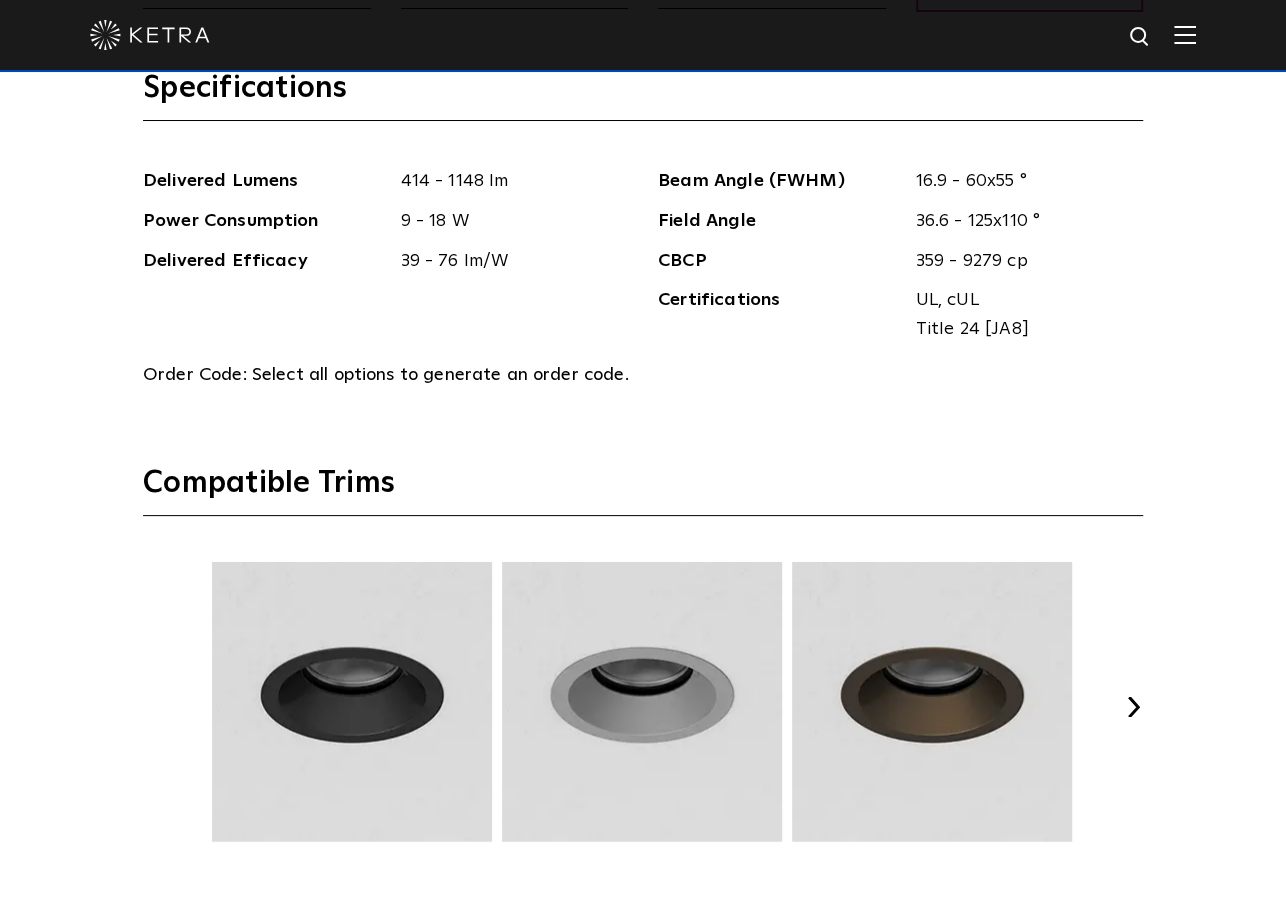 click on "Next" at bounding box center (1133, 707) 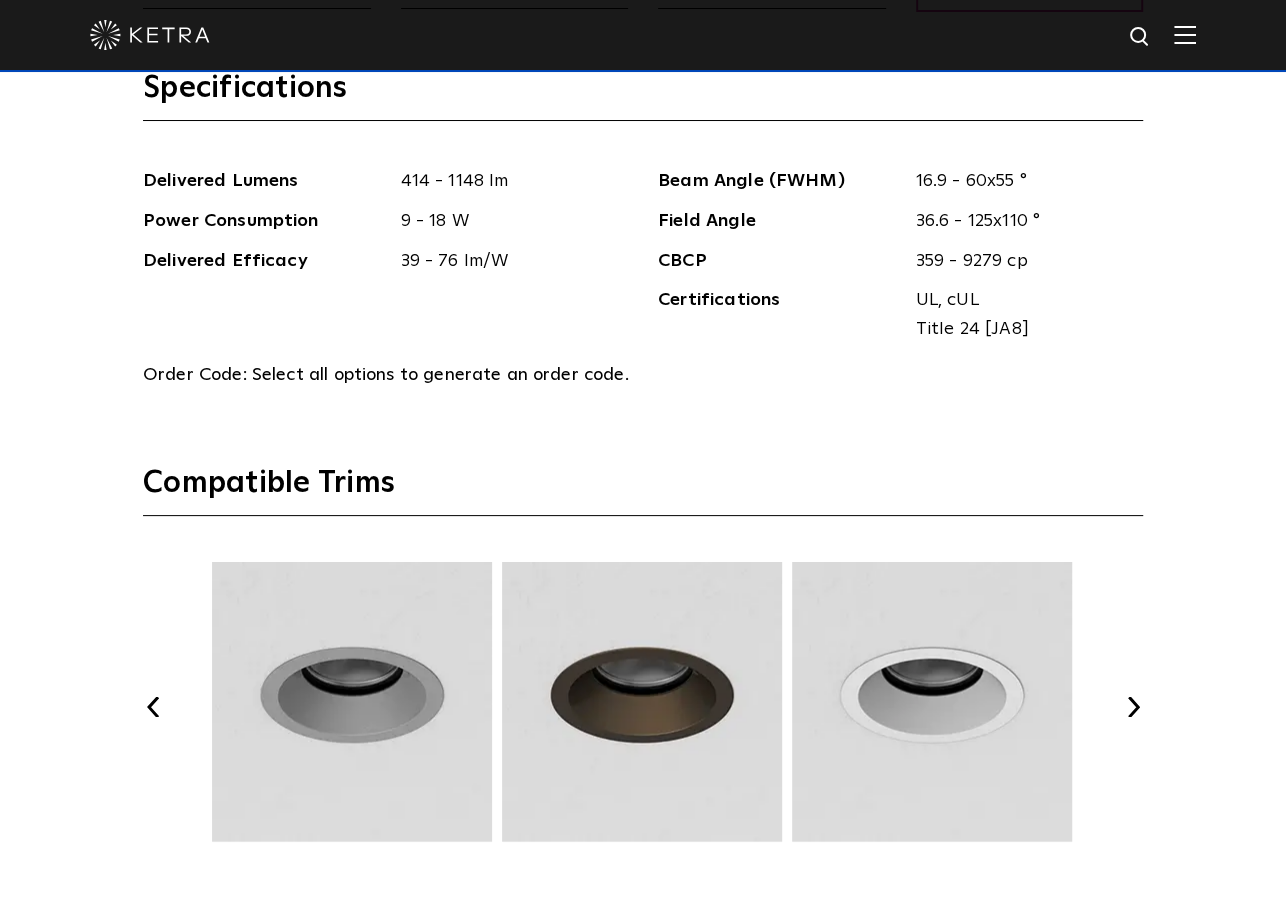 click on "Next" at bounding box center [1133, 707] 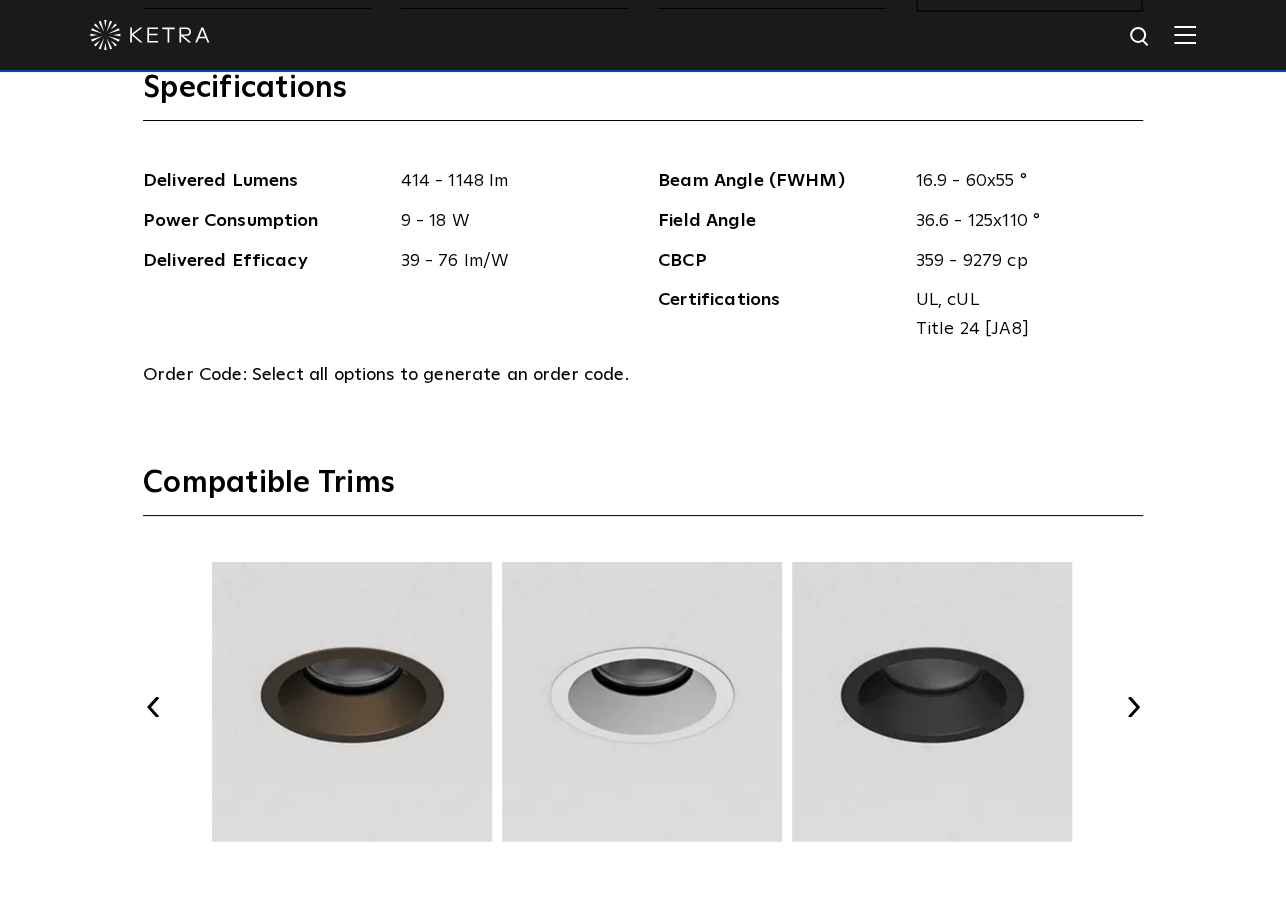 click on "Next" at bounding box center [1133, 707] 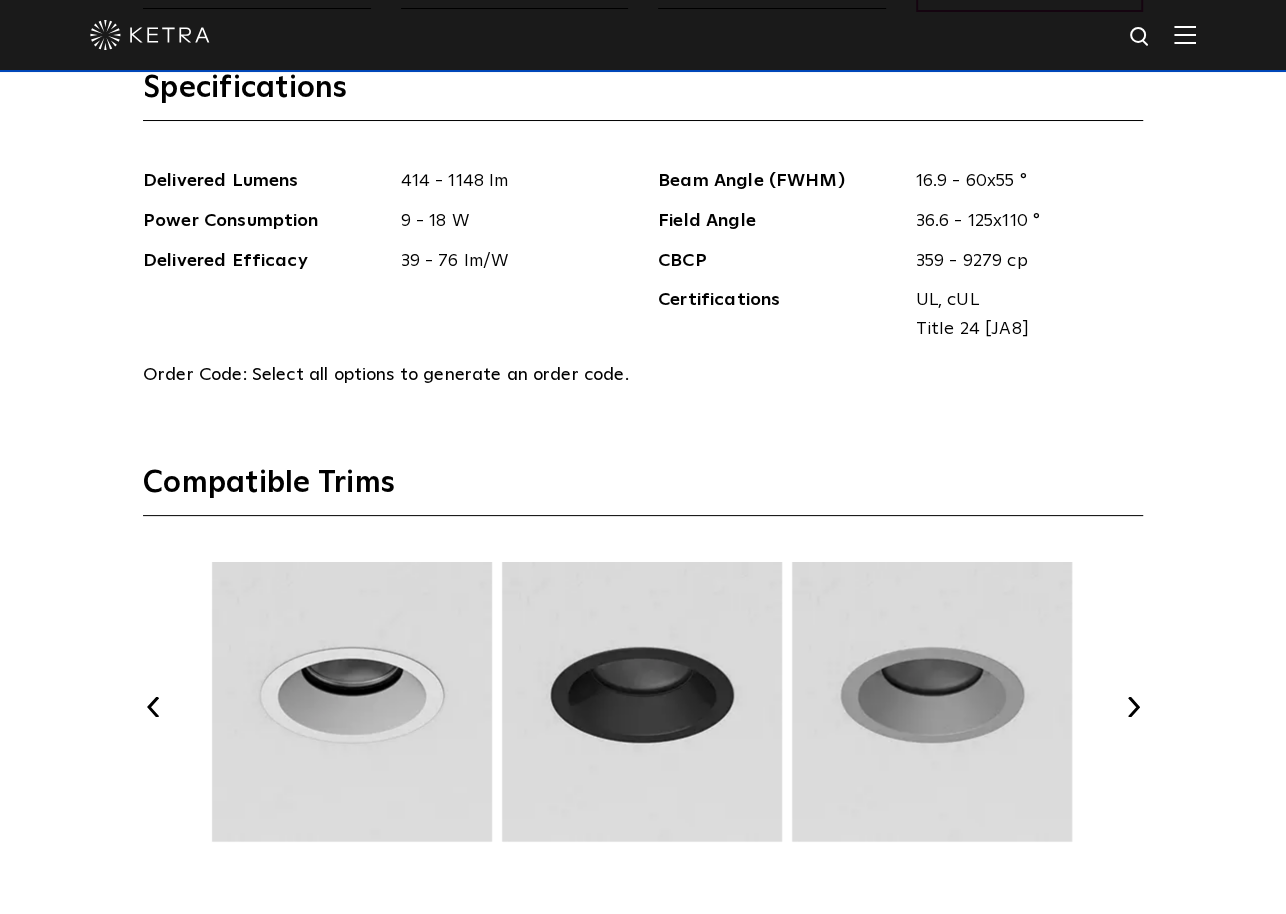 click on "Next" at bounding box center (1133, 707) 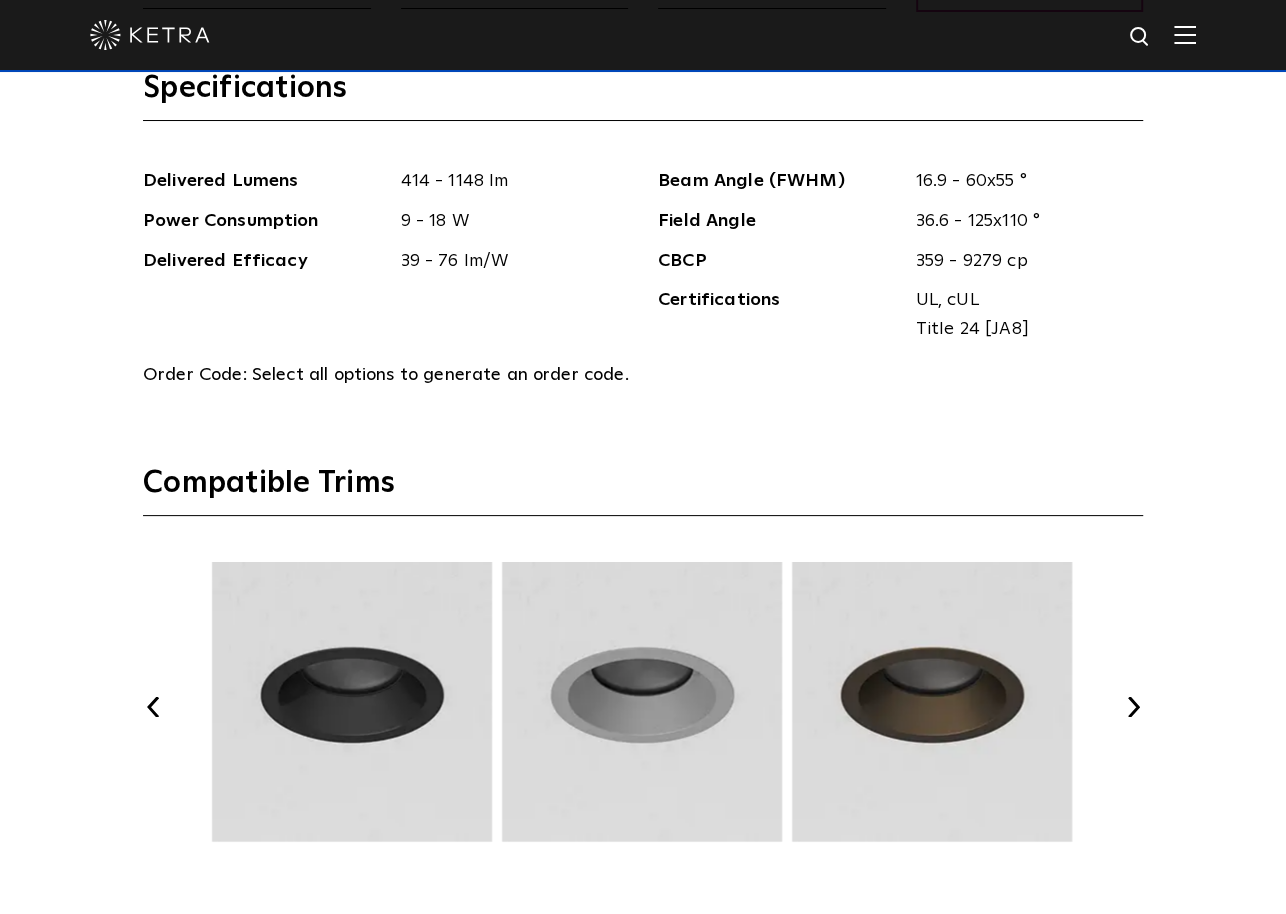 click on "Next" at bounding box center [1133, 707] 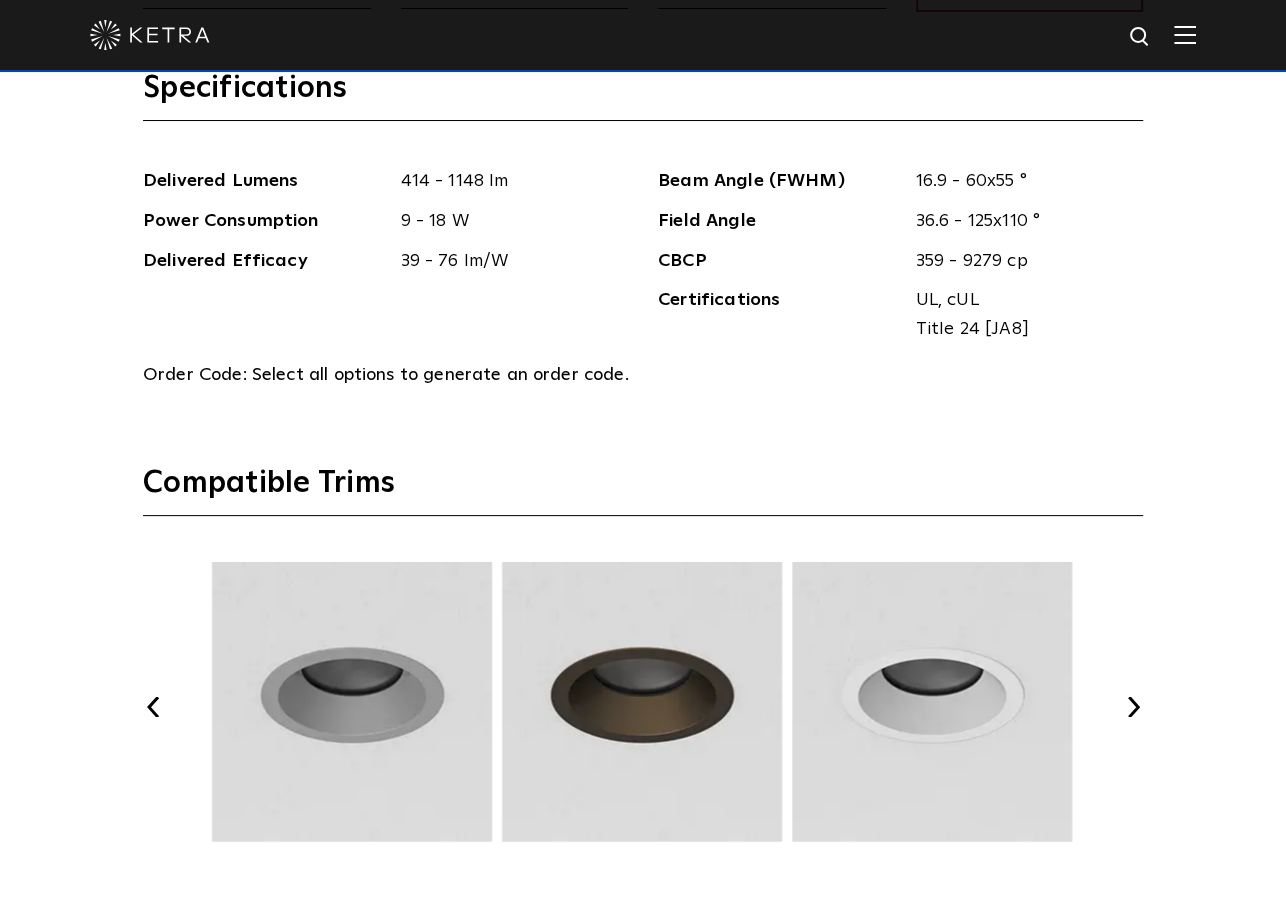 click on "Next" at bounding box center (1133, 707) 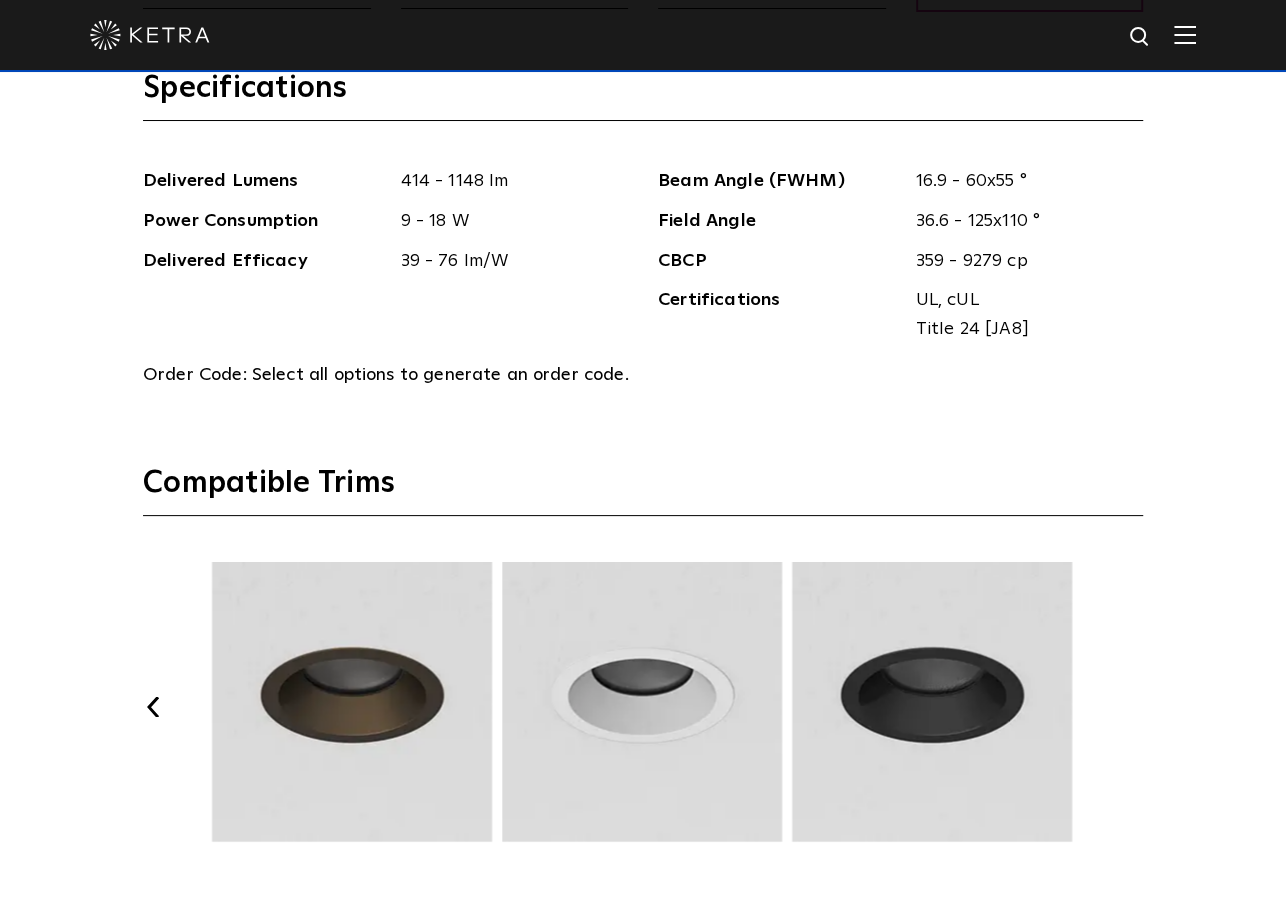 click on "Next" at bounding box center (1133, 707) 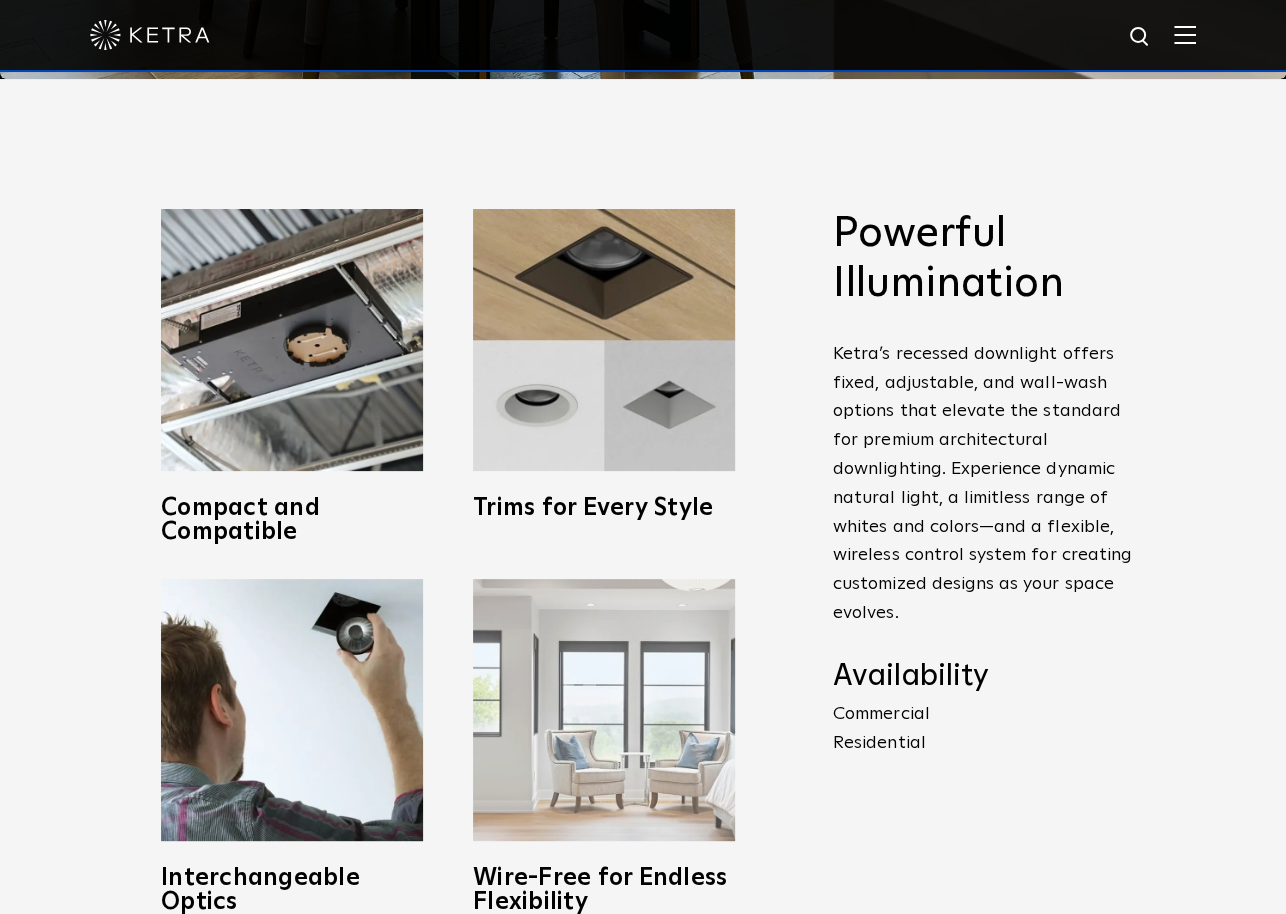 scroll, scrollTop: 799, scrollLeft: 0, axis: vertical 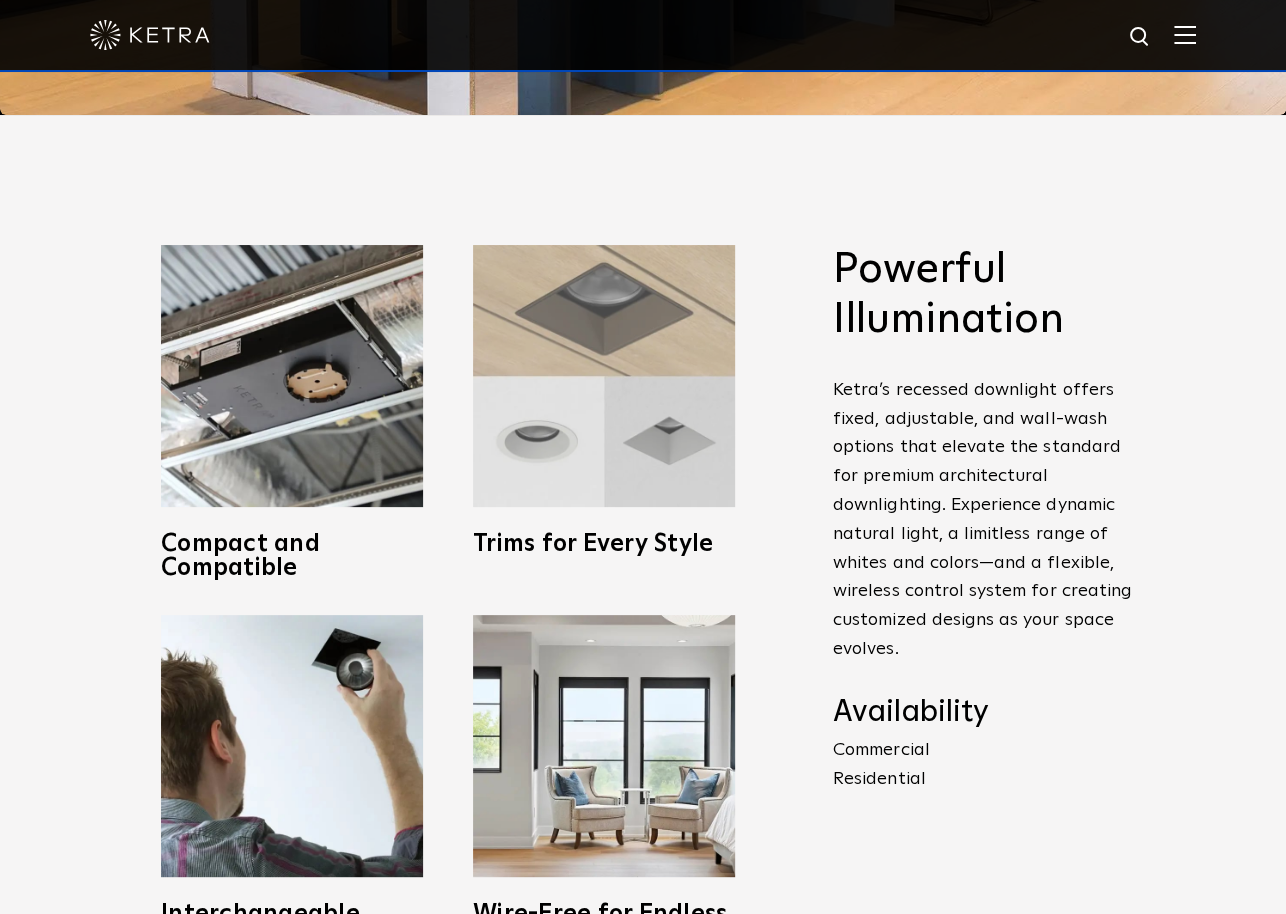 click at bounding box center (604, 376) 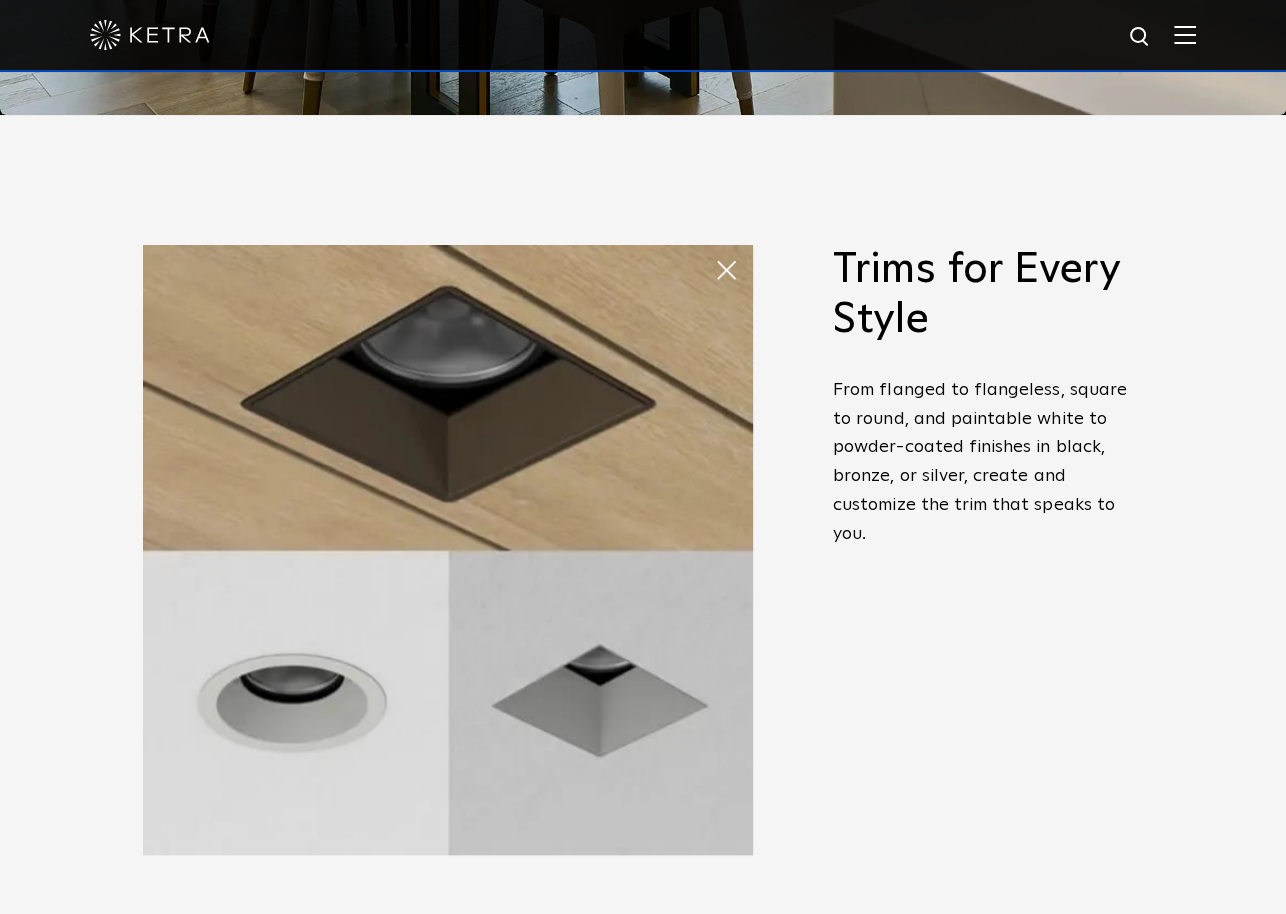 click at bounding box center [714, 250] 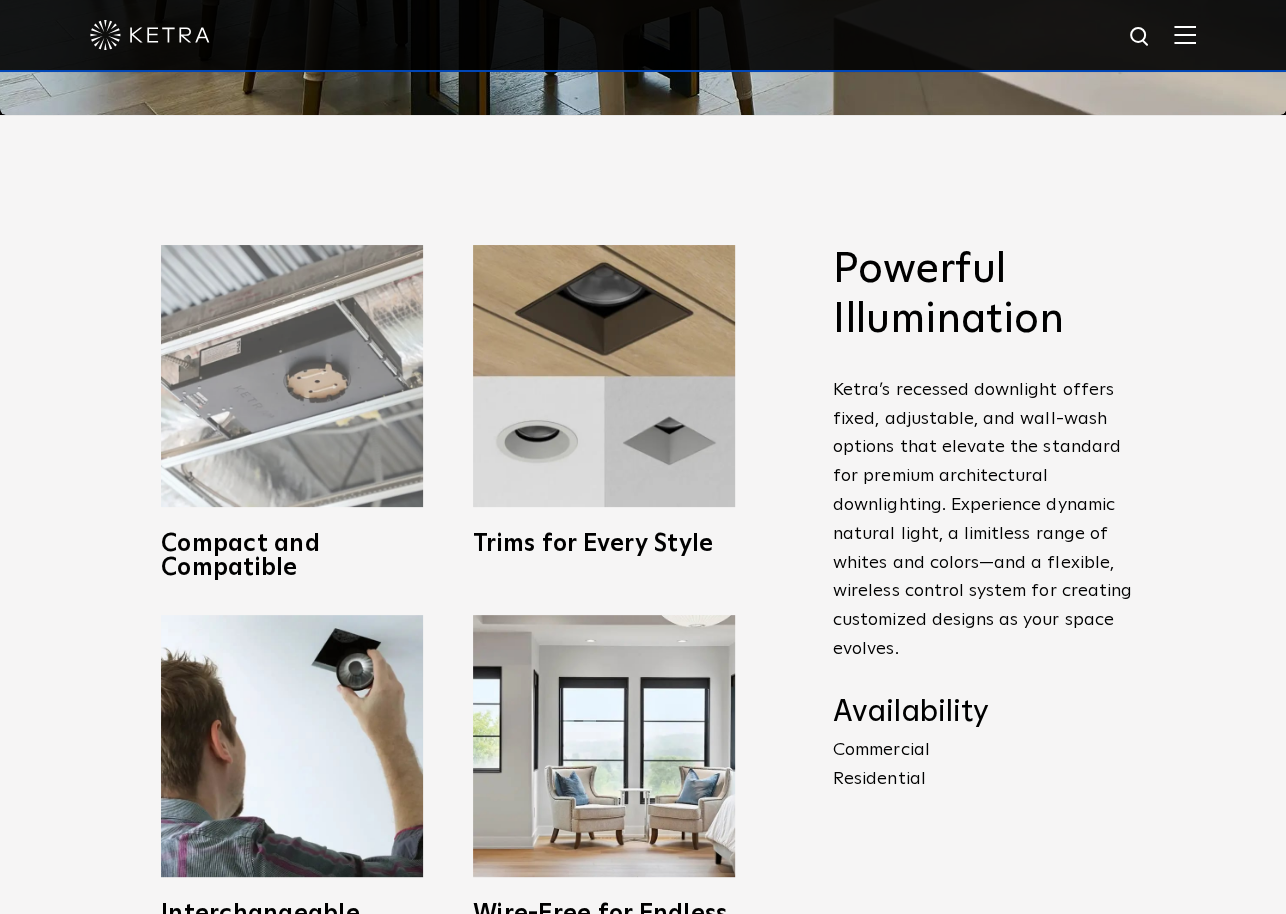 click on "Compact and Compatible" at bounding box center [292, 556] 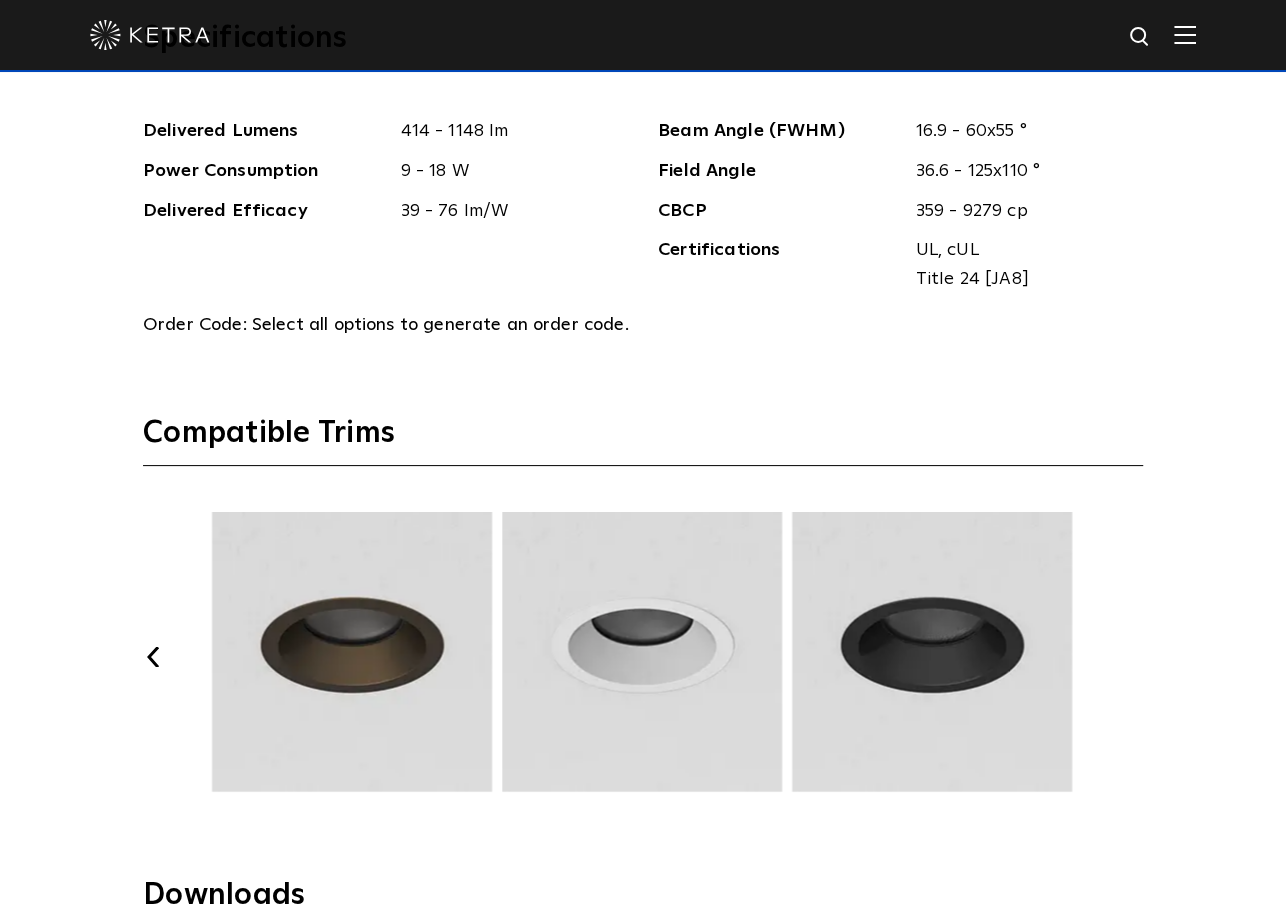 scroll, scrollTop: 2500, scrollLeft: 0, axis: vertical 